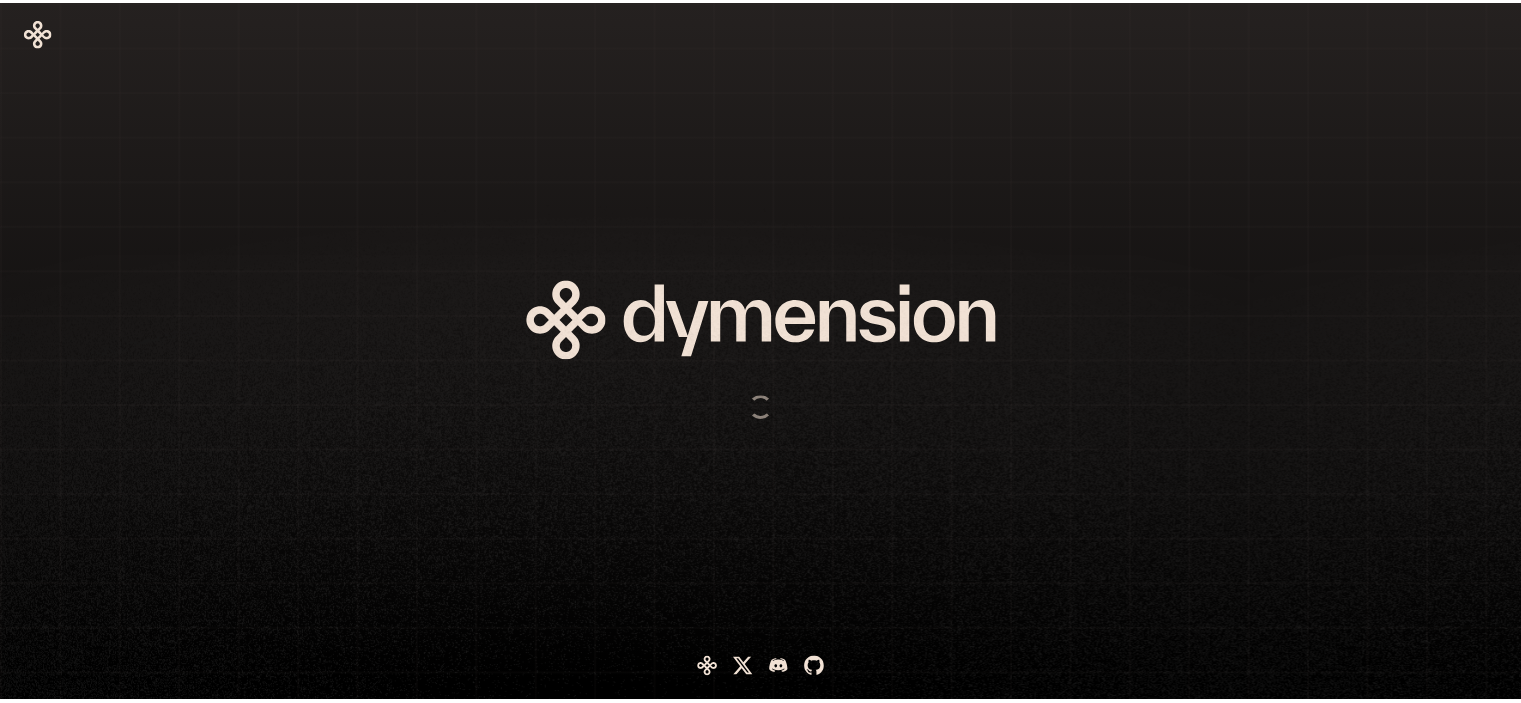 scroll, scrollTop: 0, scrollLeft: 0, axis: both 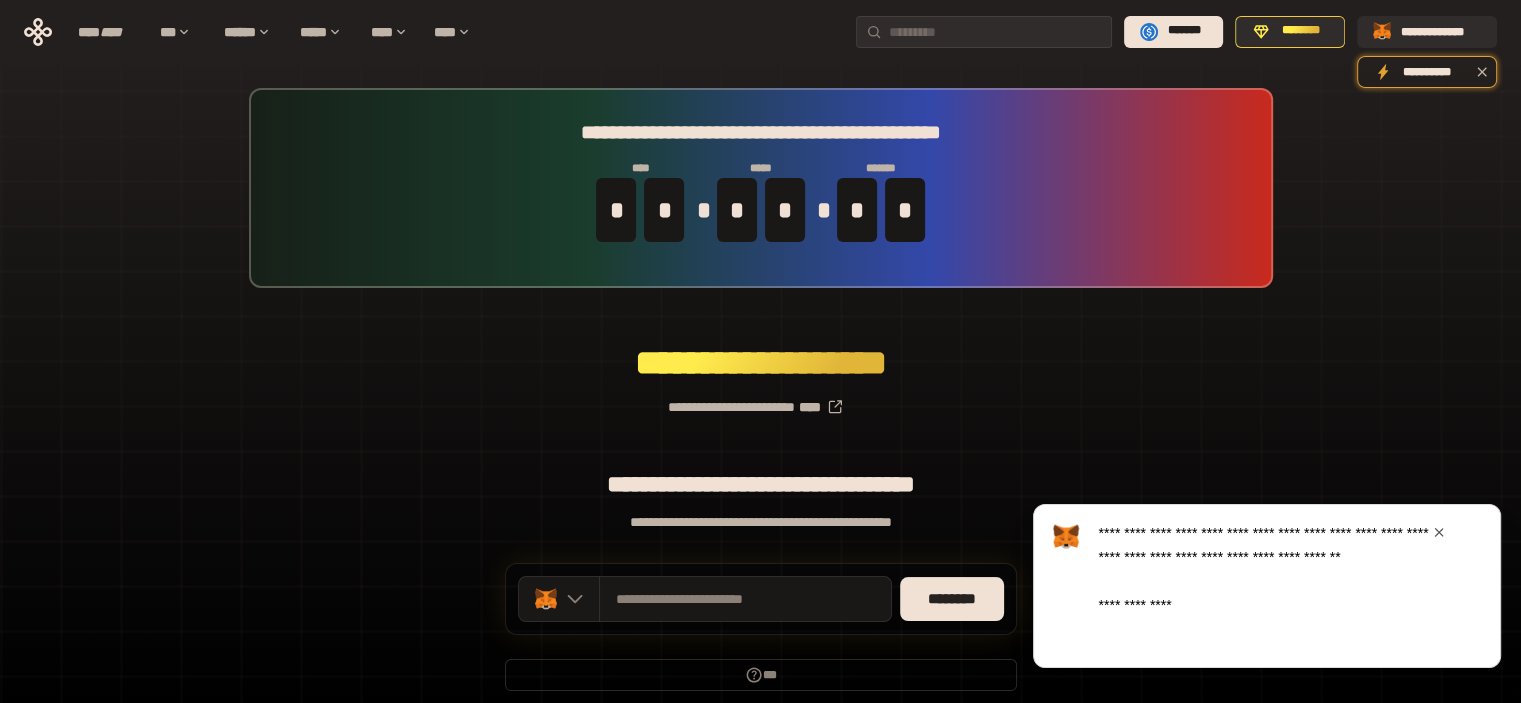 click at bounding box center (1439, 532) 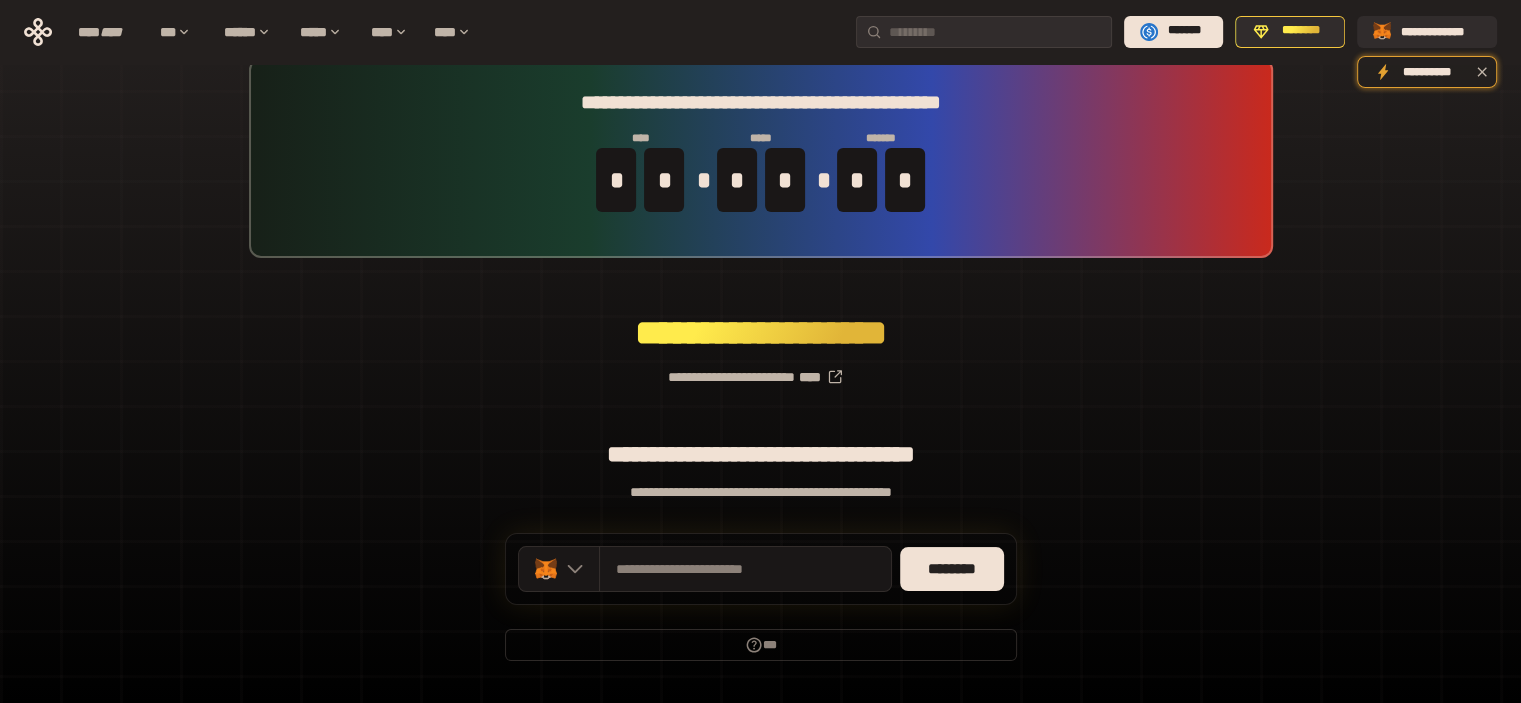 scroll, scrollTop: 79, scrollLeft: 0, axis: vertical 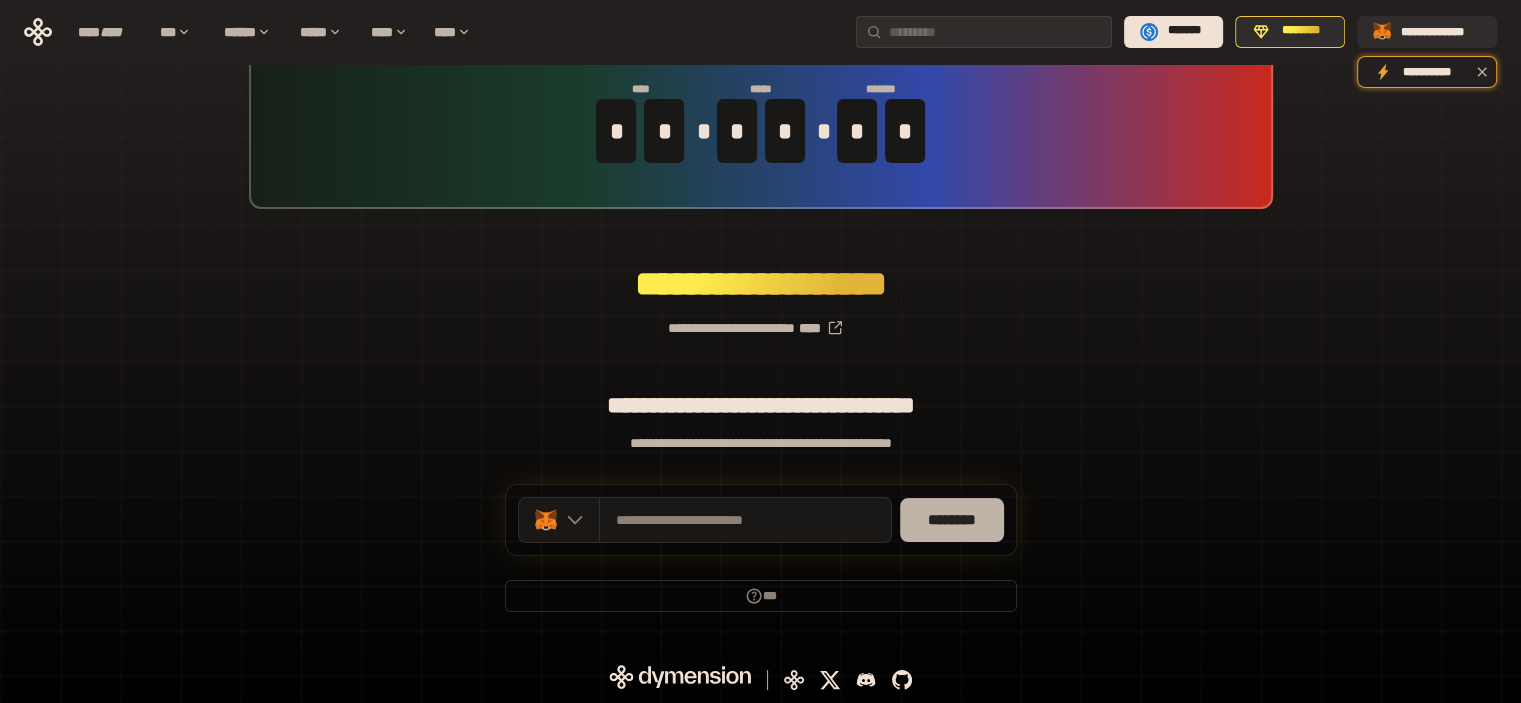 click on "********" at bounding box center [952, 520] 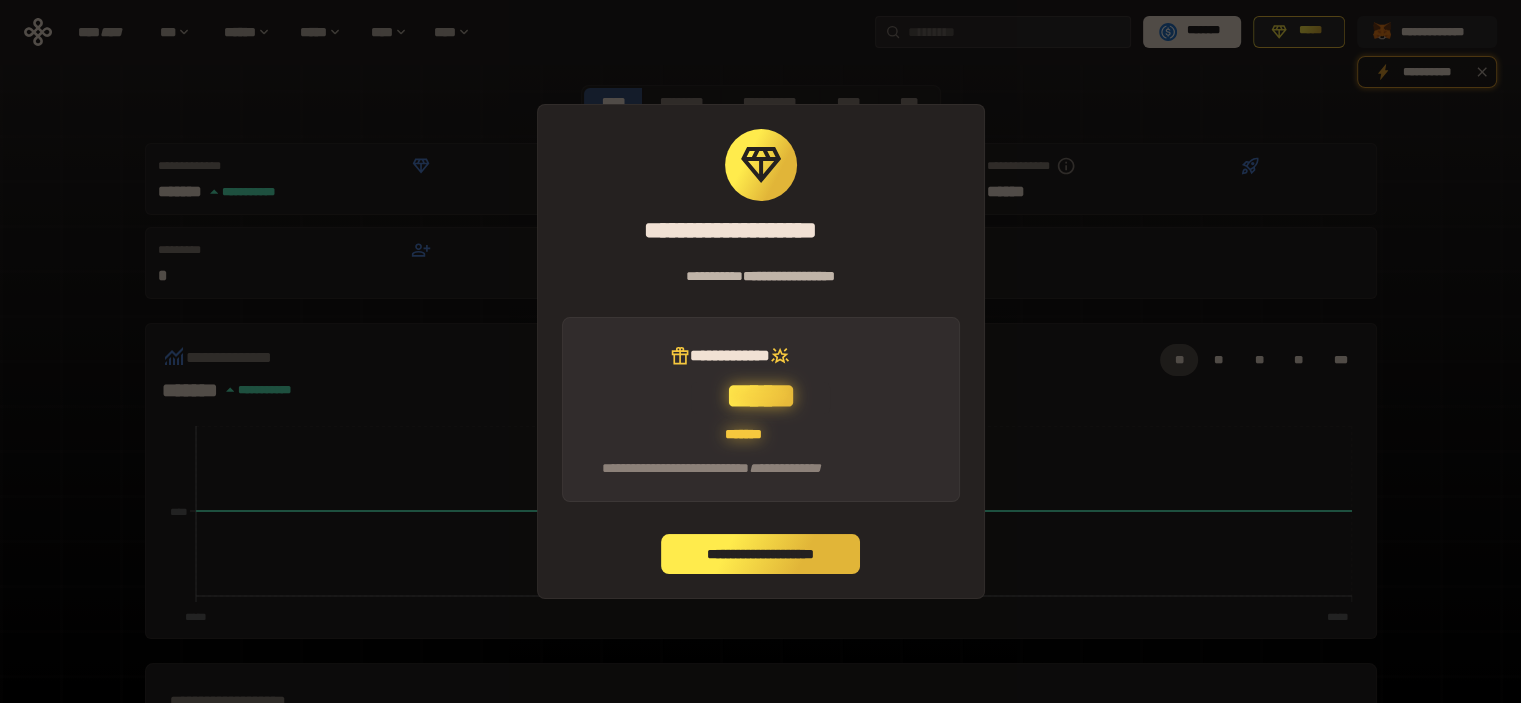 click on "**********" at bounding box center [761, 554] 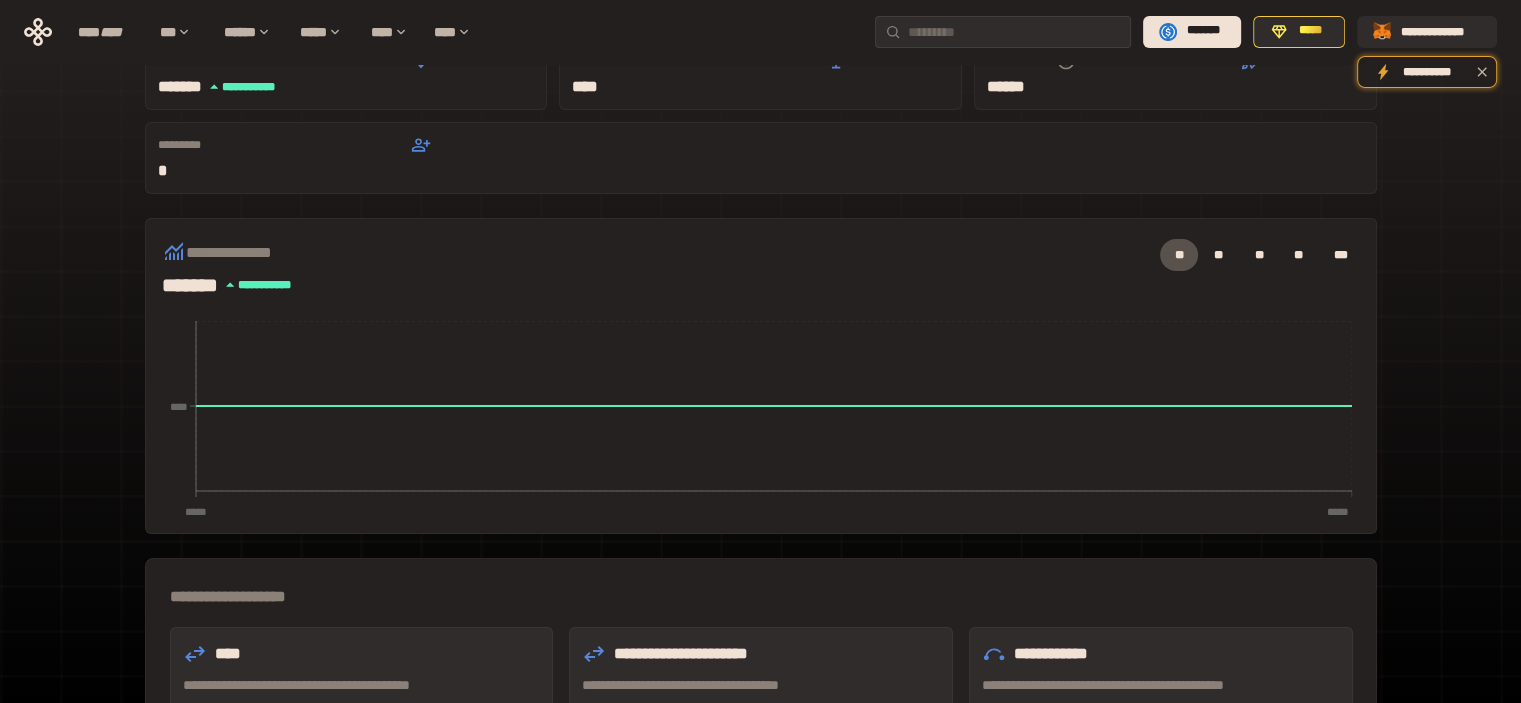 scroll, scrollTop: 81, scrollLeft: 0, axis: vertical 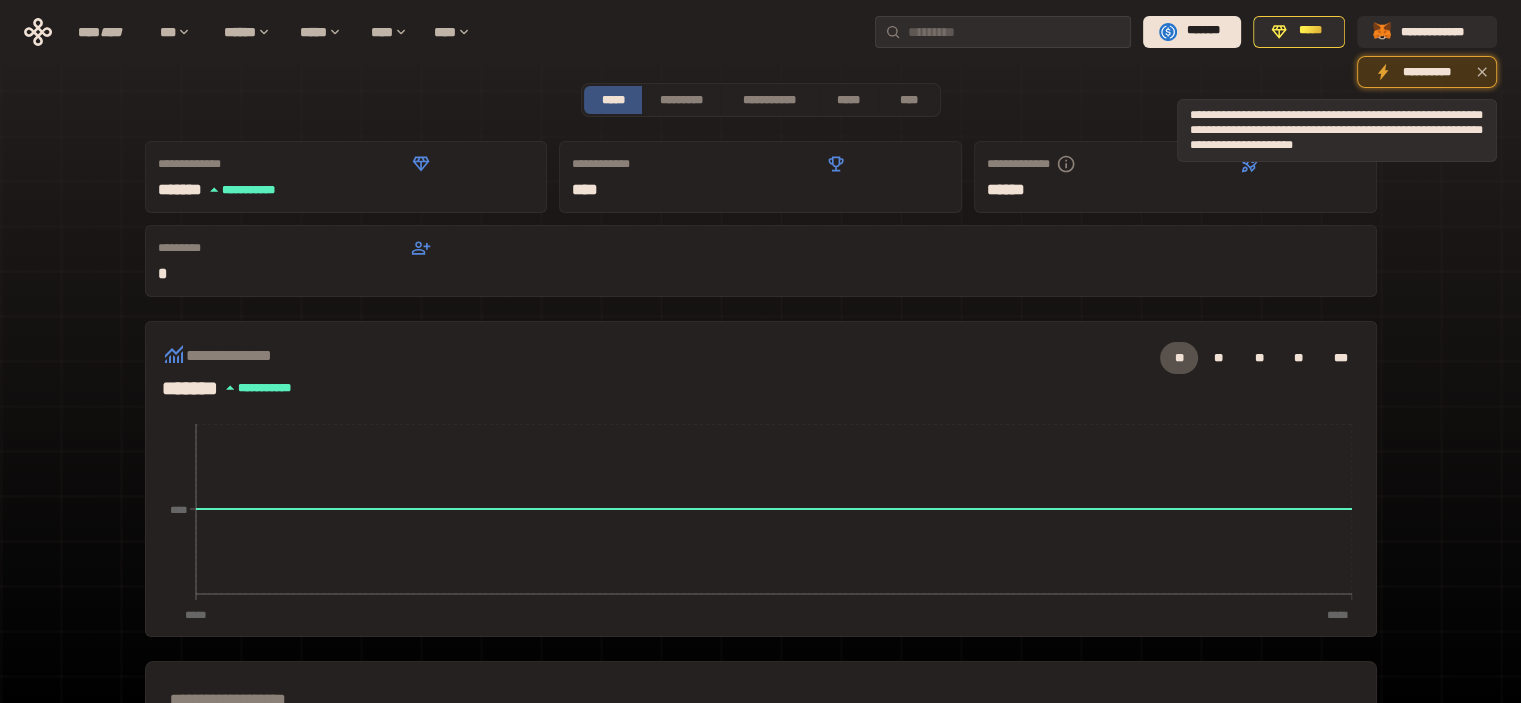 click 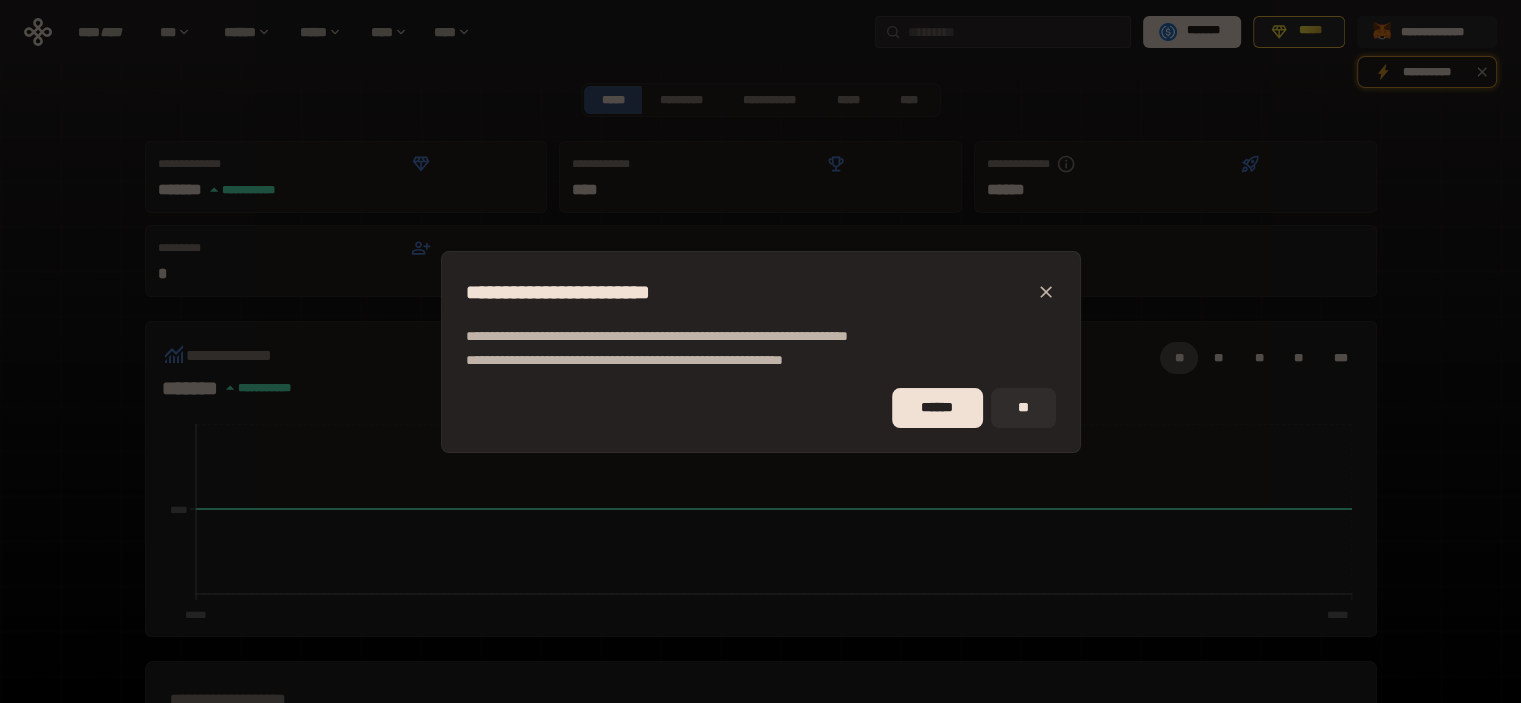 click 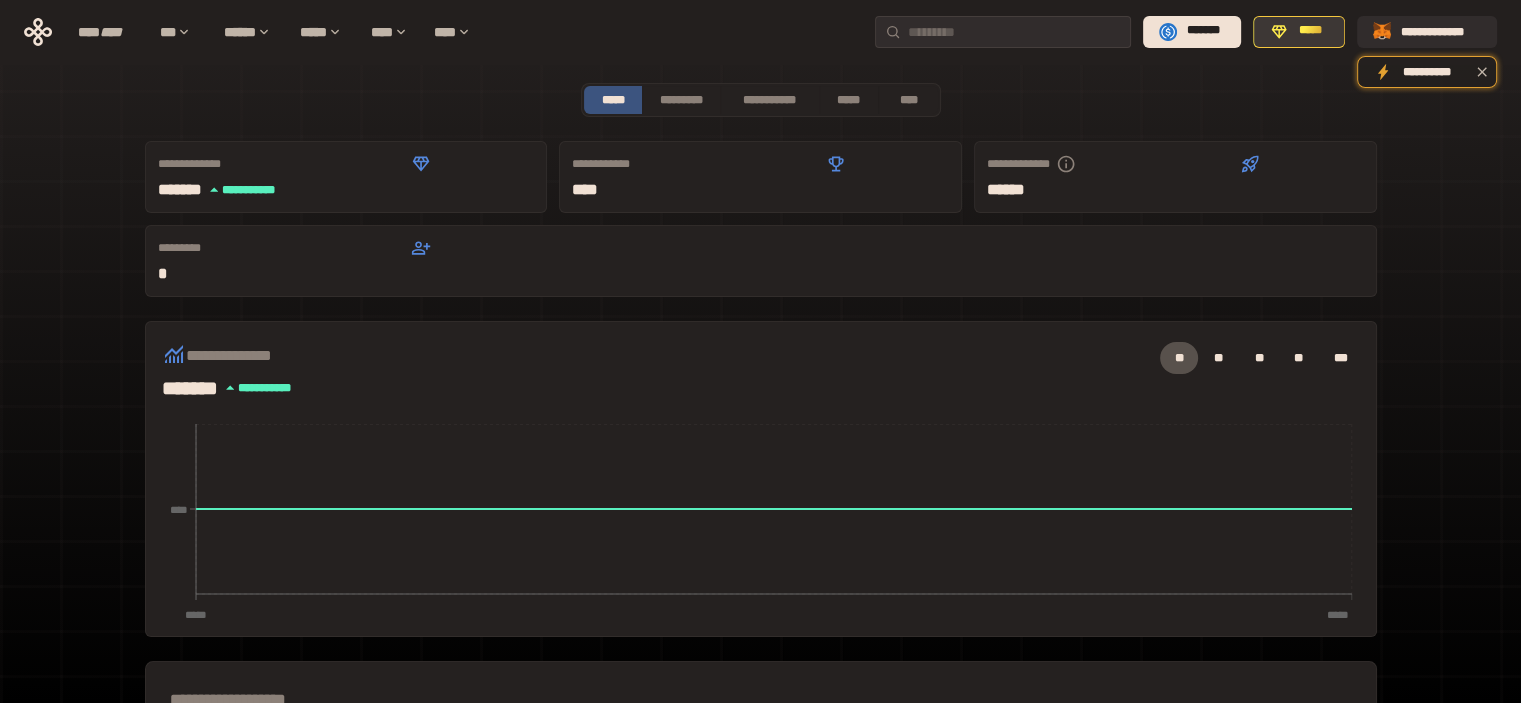 click on "*****" at bounding box center (1309, 31) 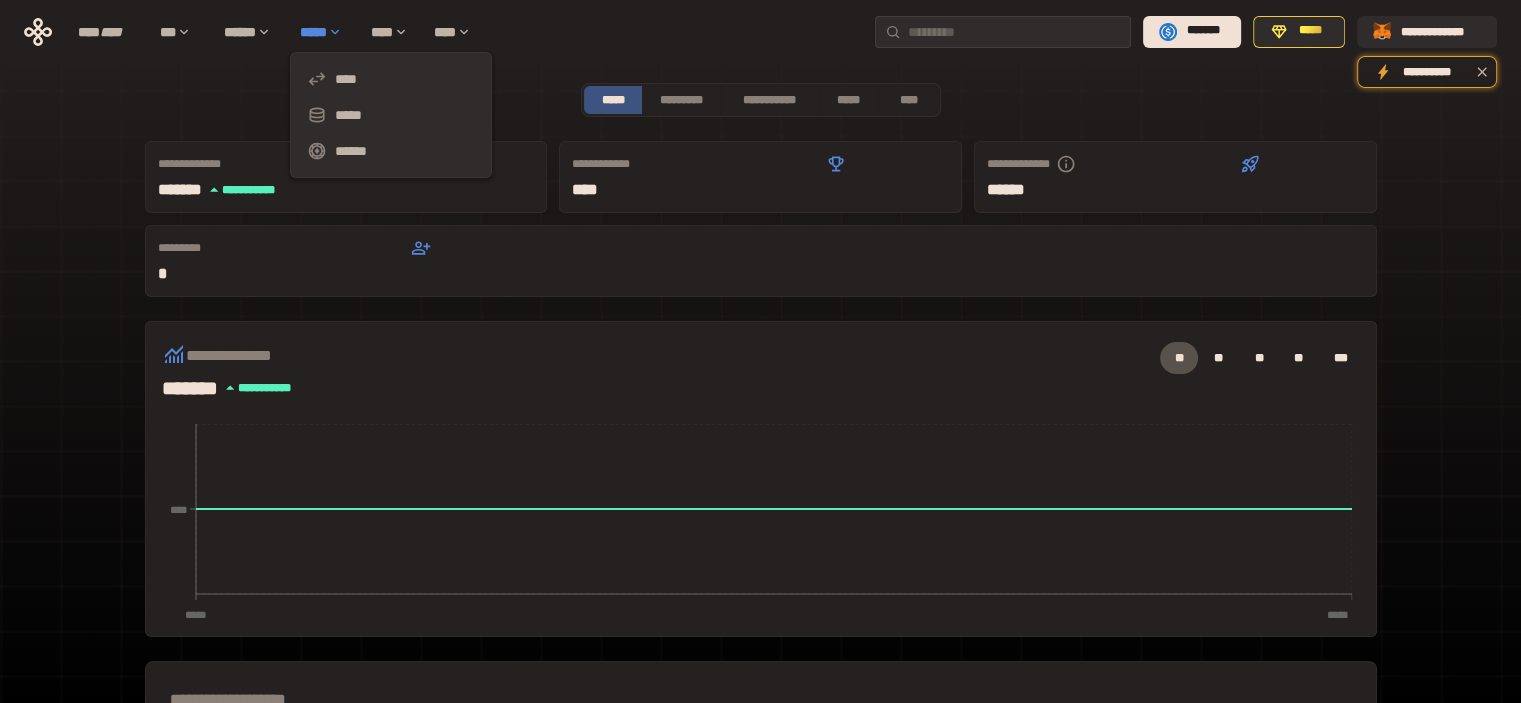 type 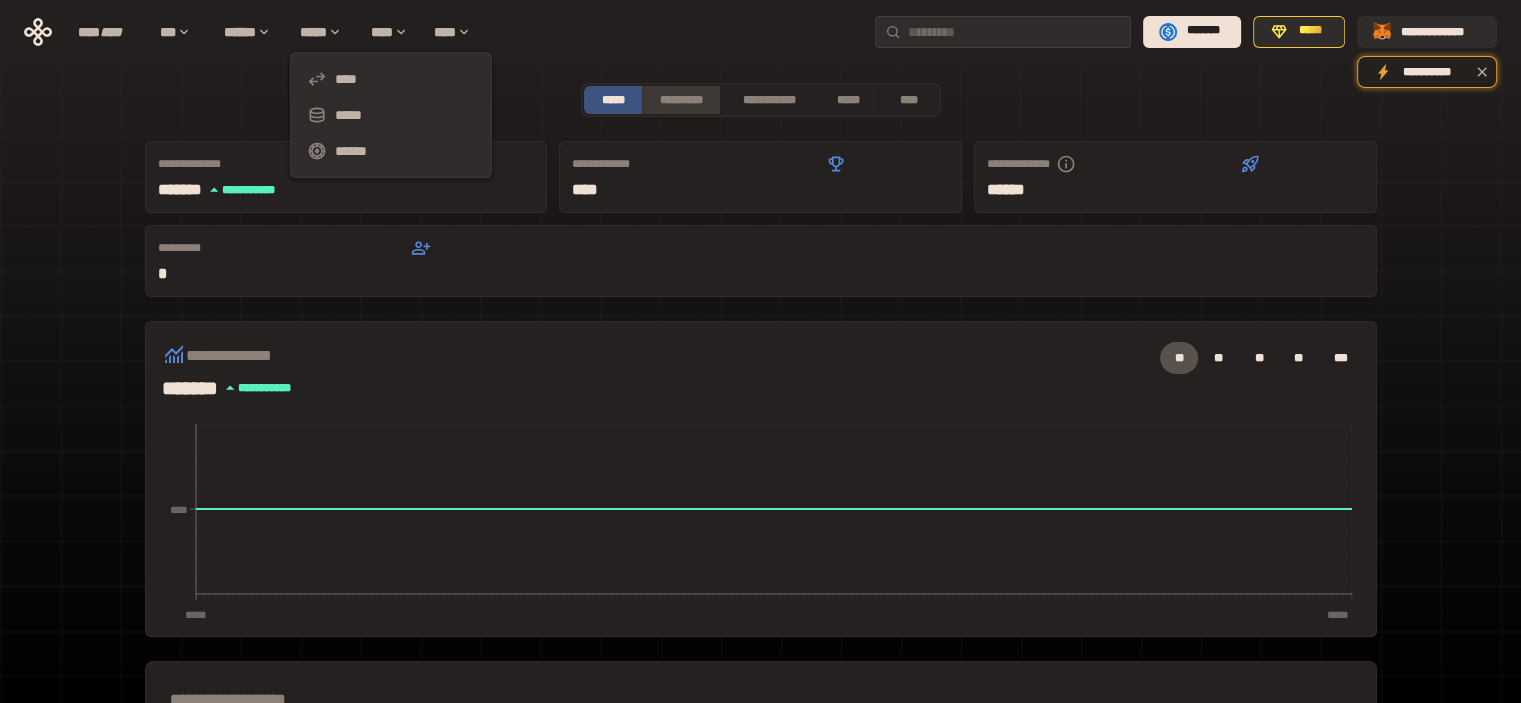 click on "*********" at bounding box center (680, 100) 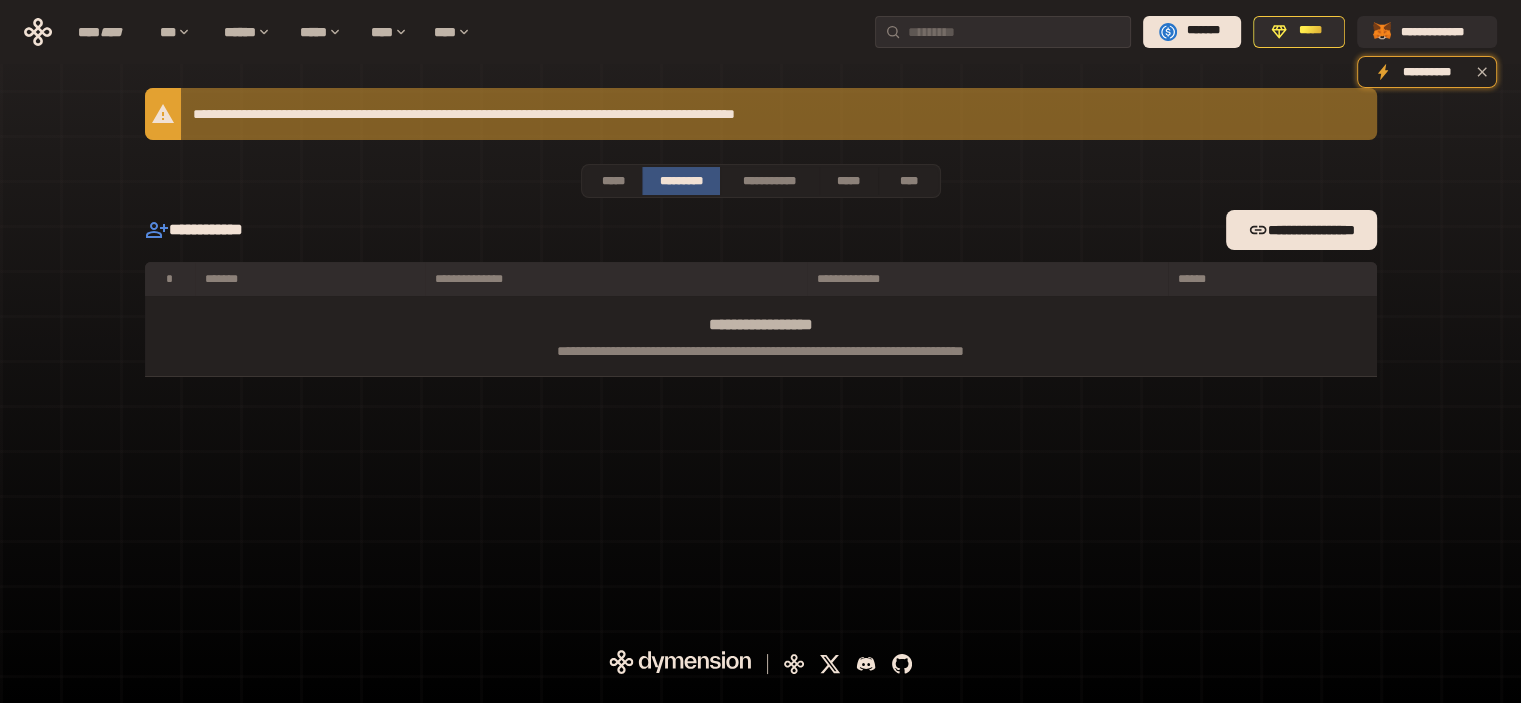 scroll, scrollTop: 0, scrollLeft: 0, axis: both 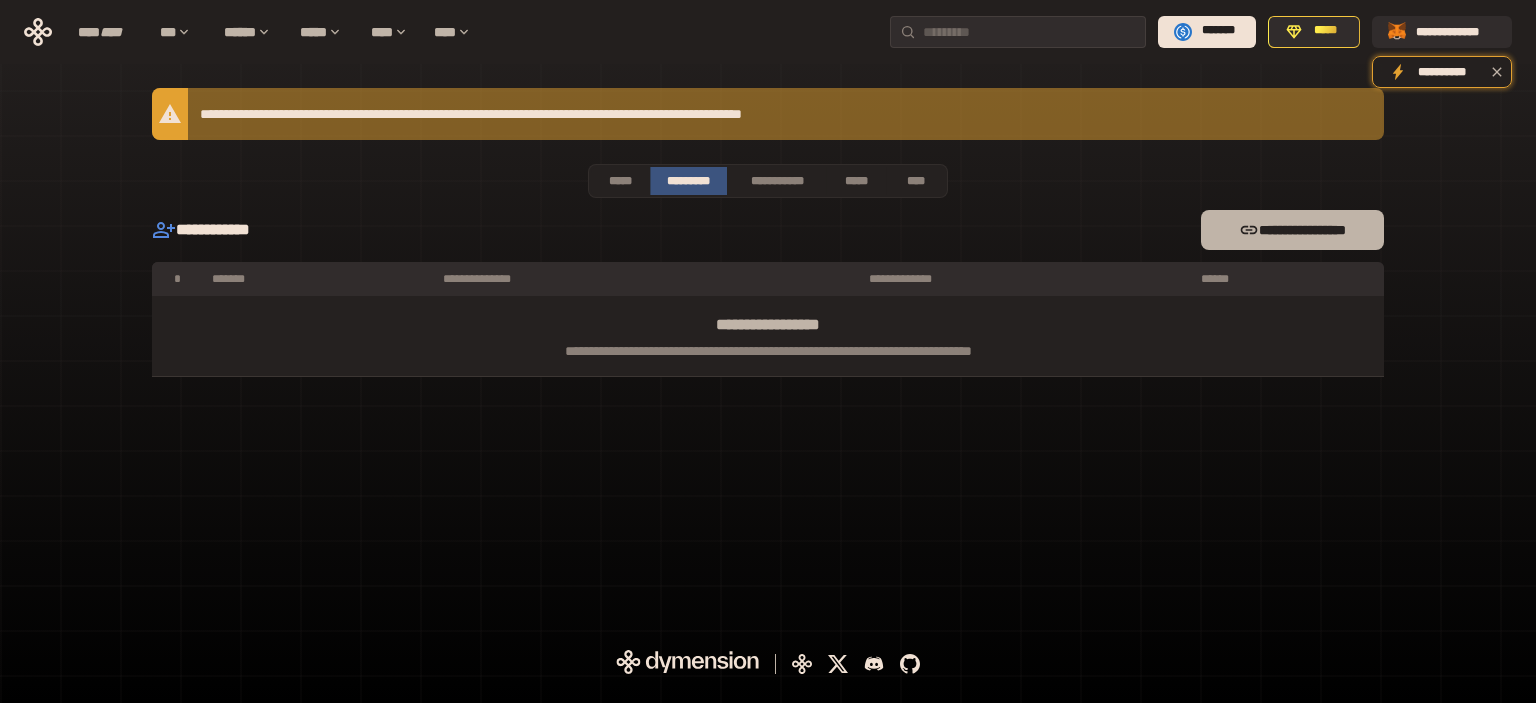 click on "**********" at bounding box center [1292, 230] 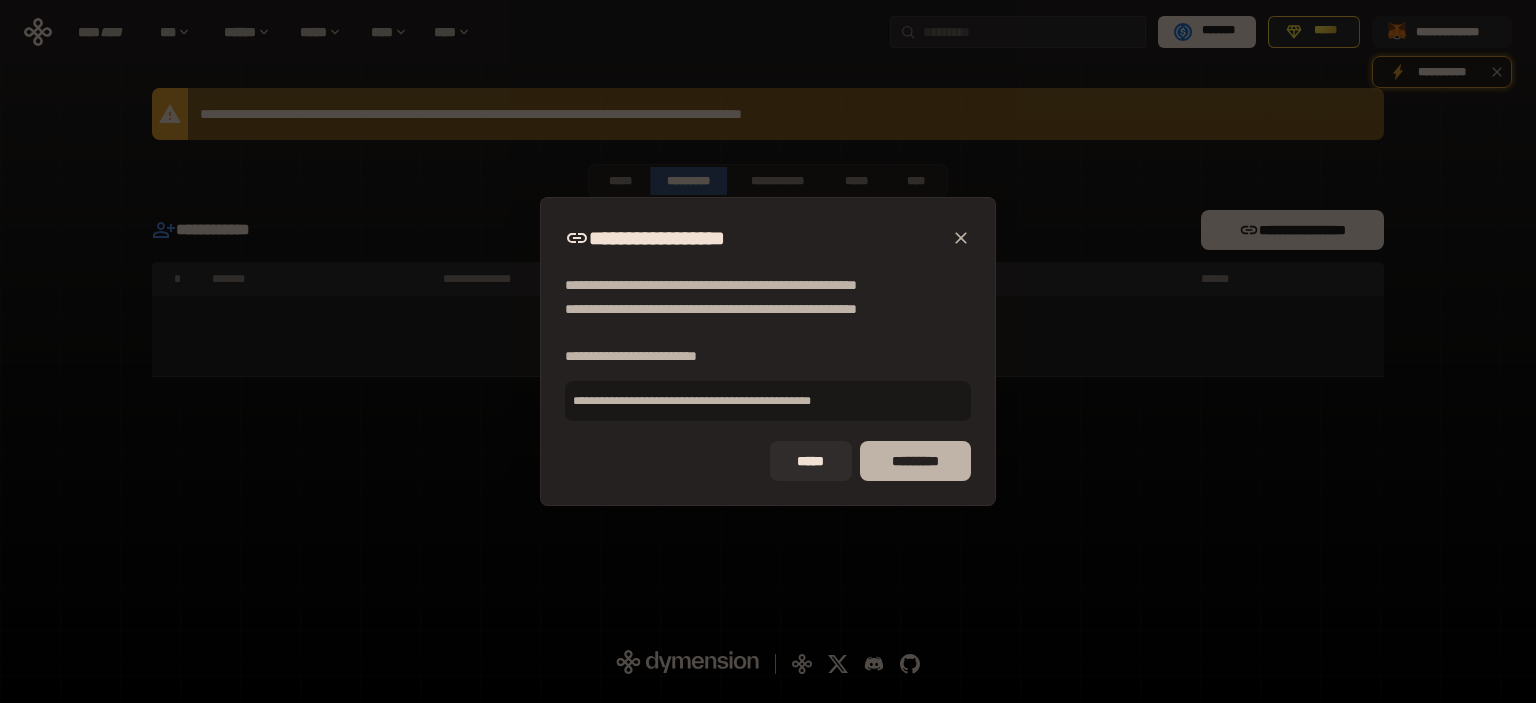 click on "*********" at bounding box center [915, 461] 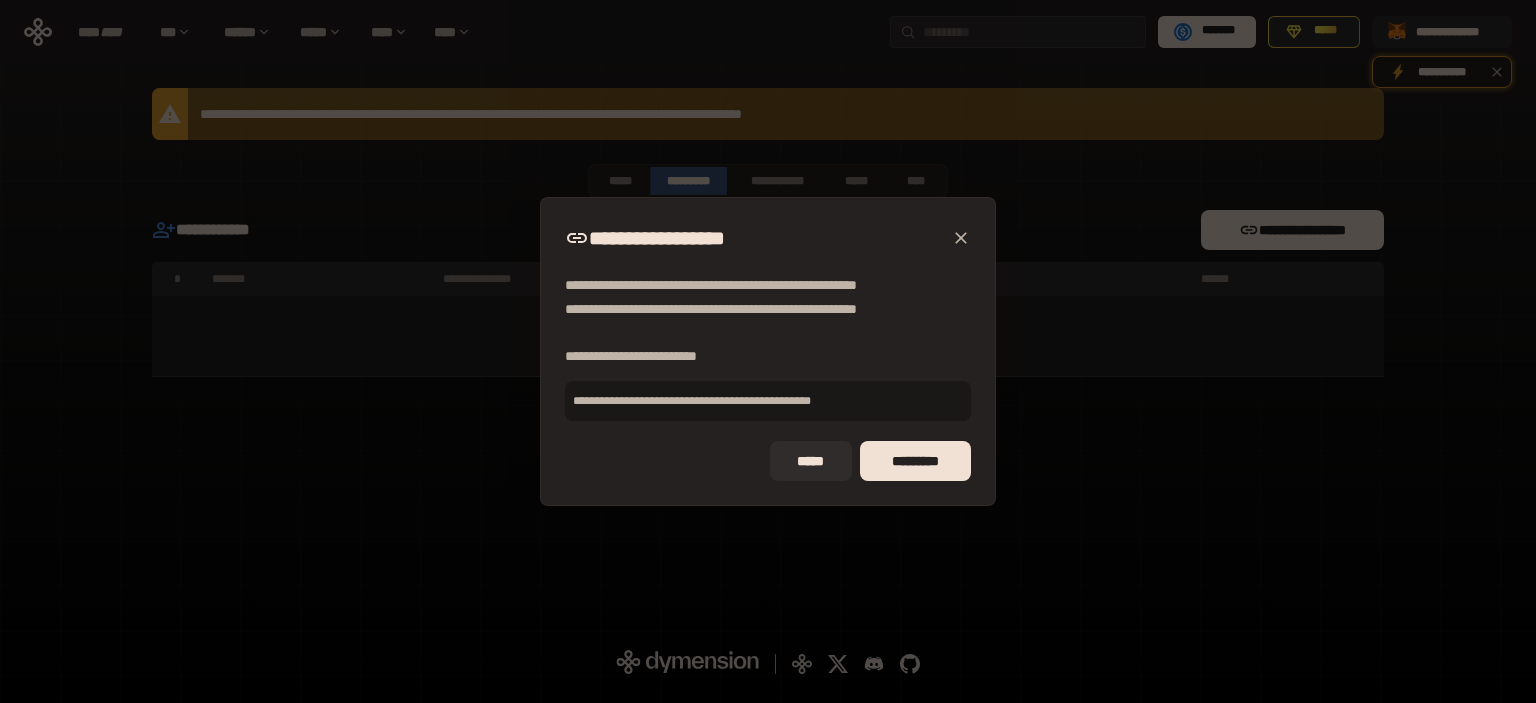 click 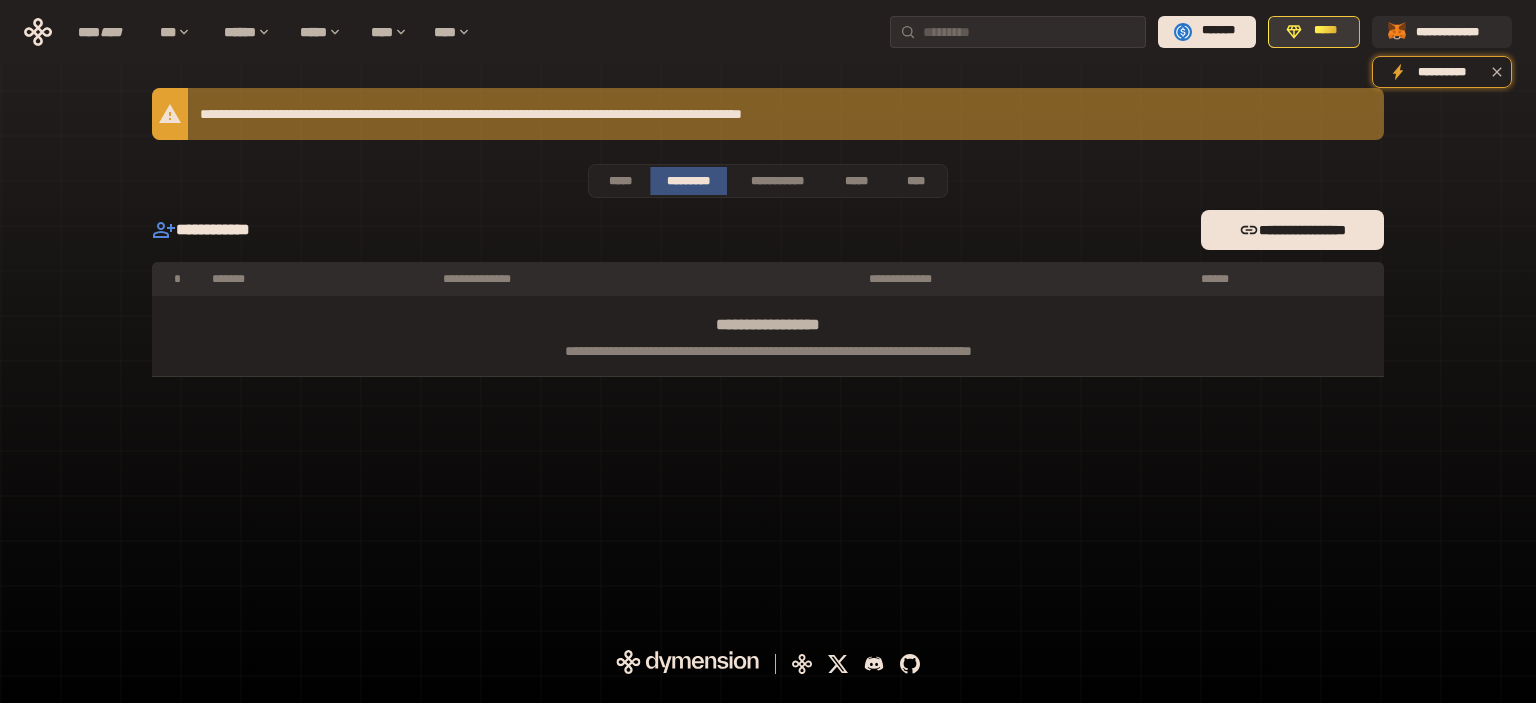 click on "*****" at bounding box center (1324, 31) 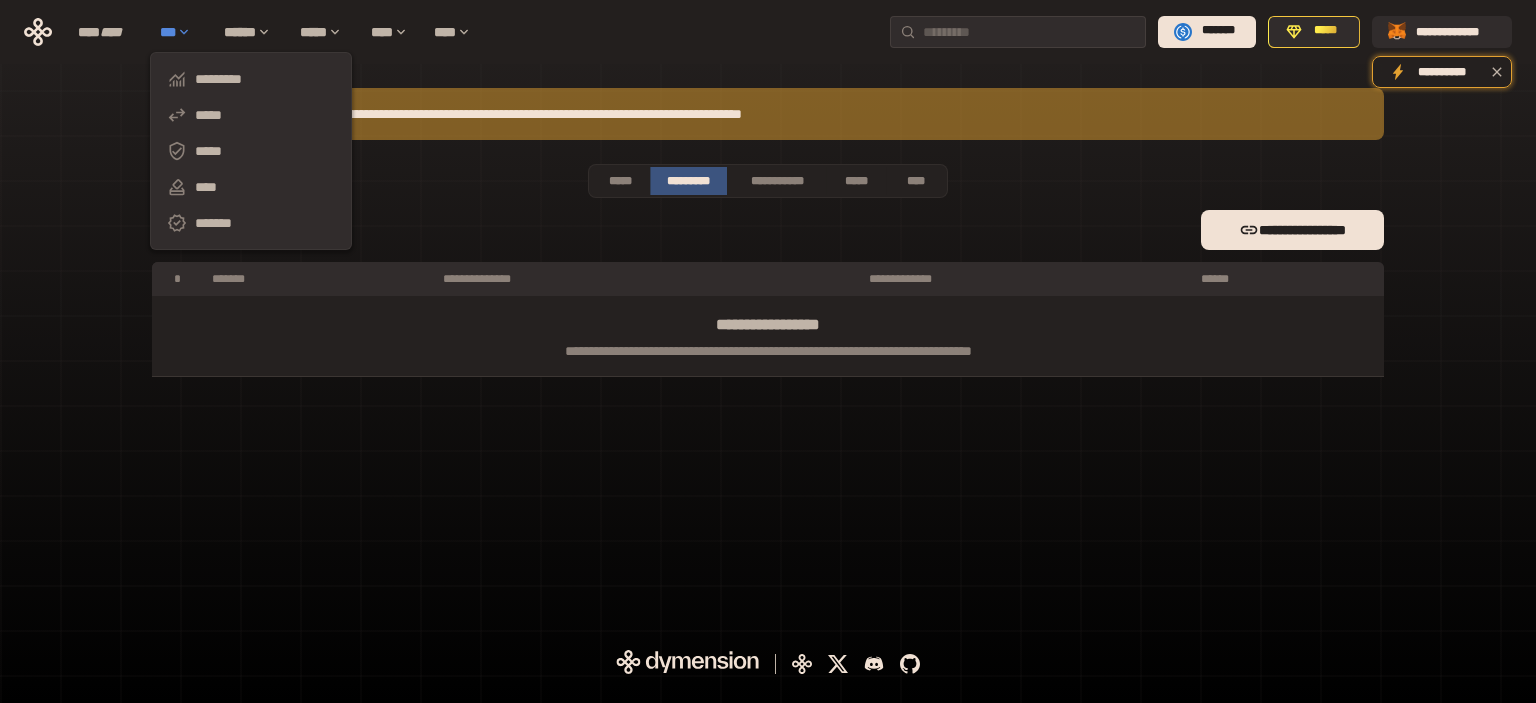 click on "***" at bounding box center (182, 32) 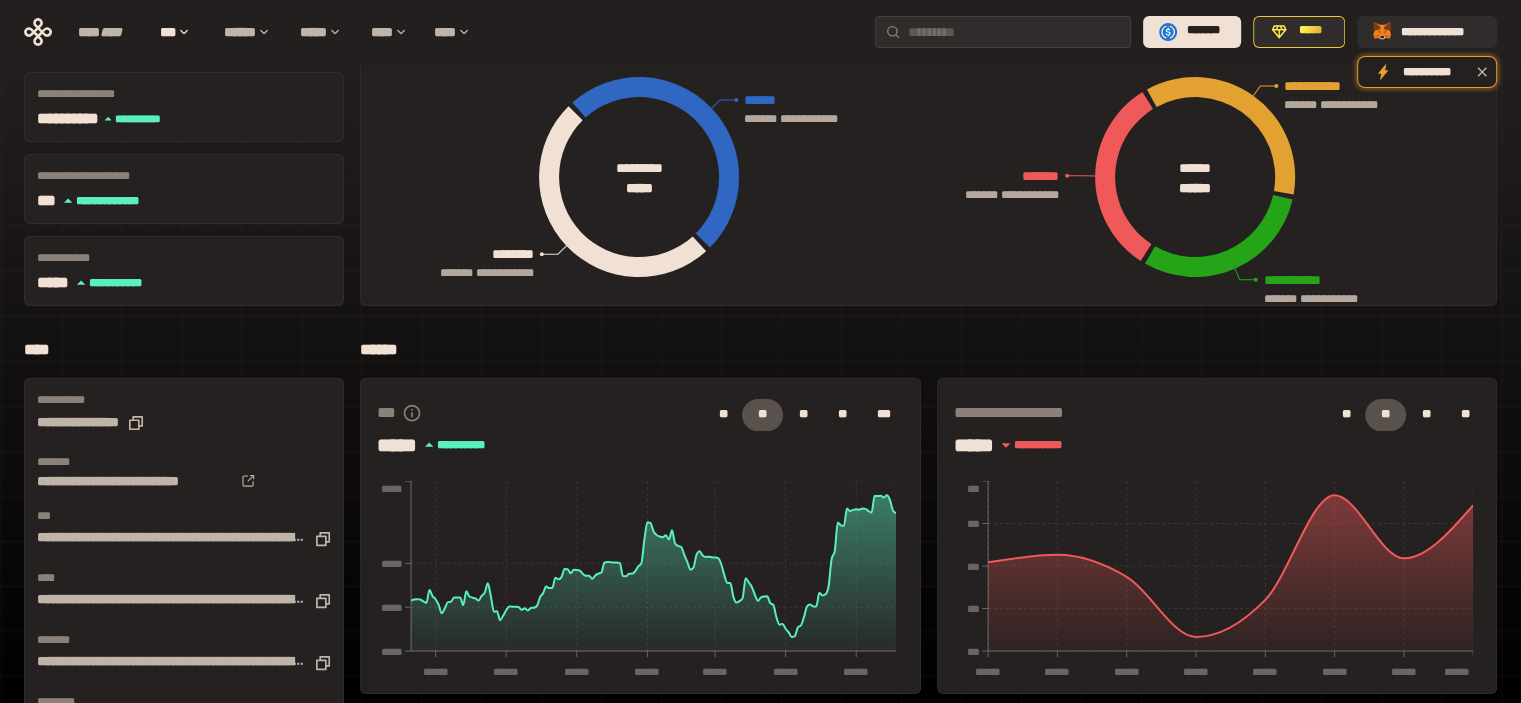 scroll, scrollTop: 0, scrollLeft: 0, axis: both 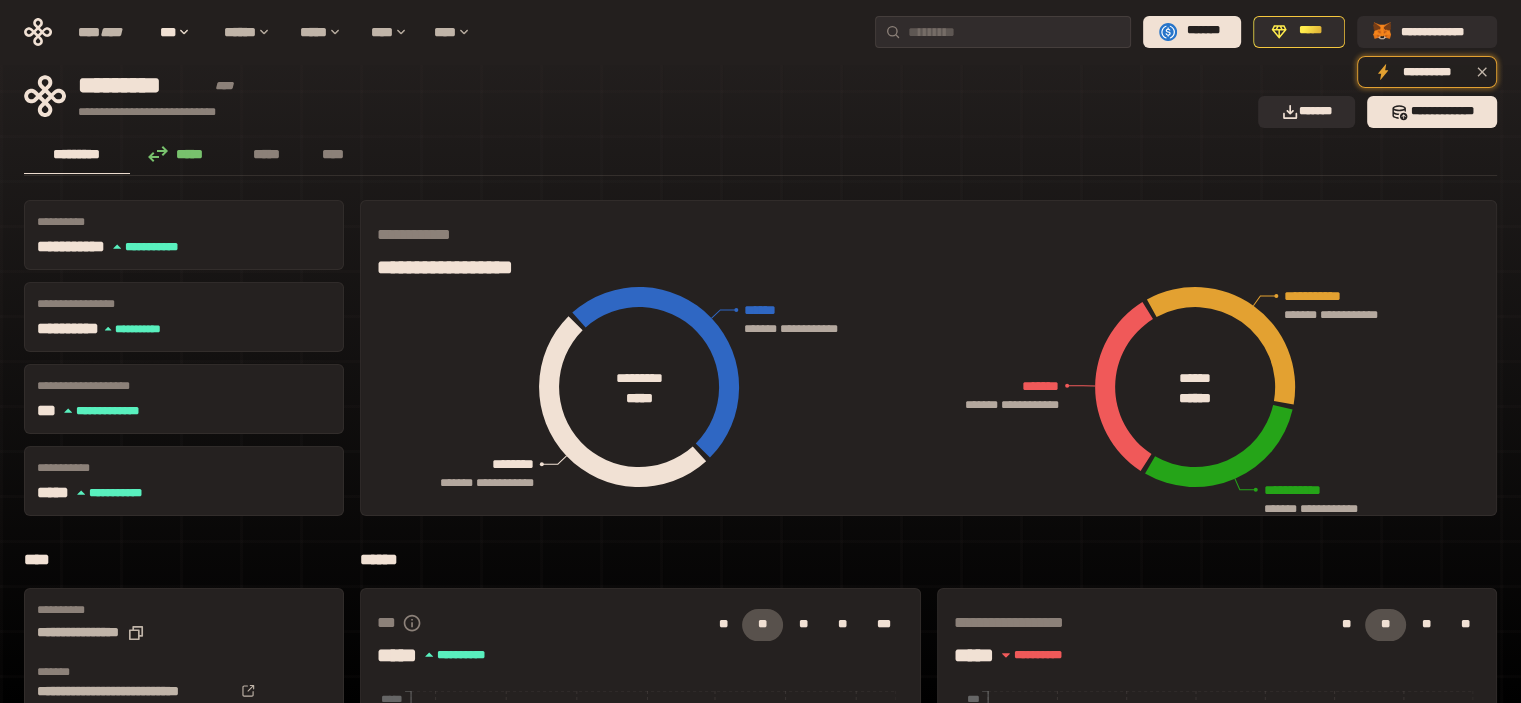 click on "*****" at bounding box center [181, 154] 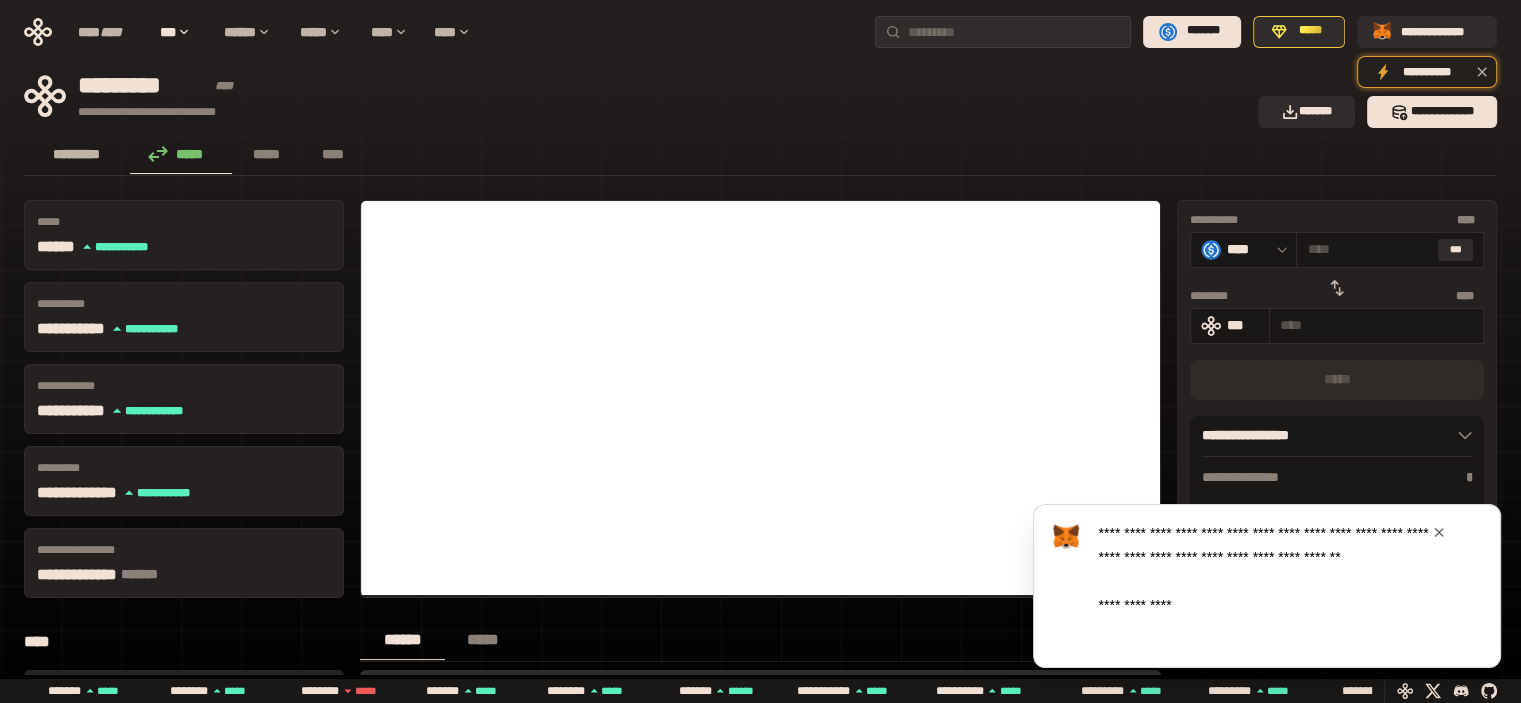 click on "*********" at bounding box center (77, 154) 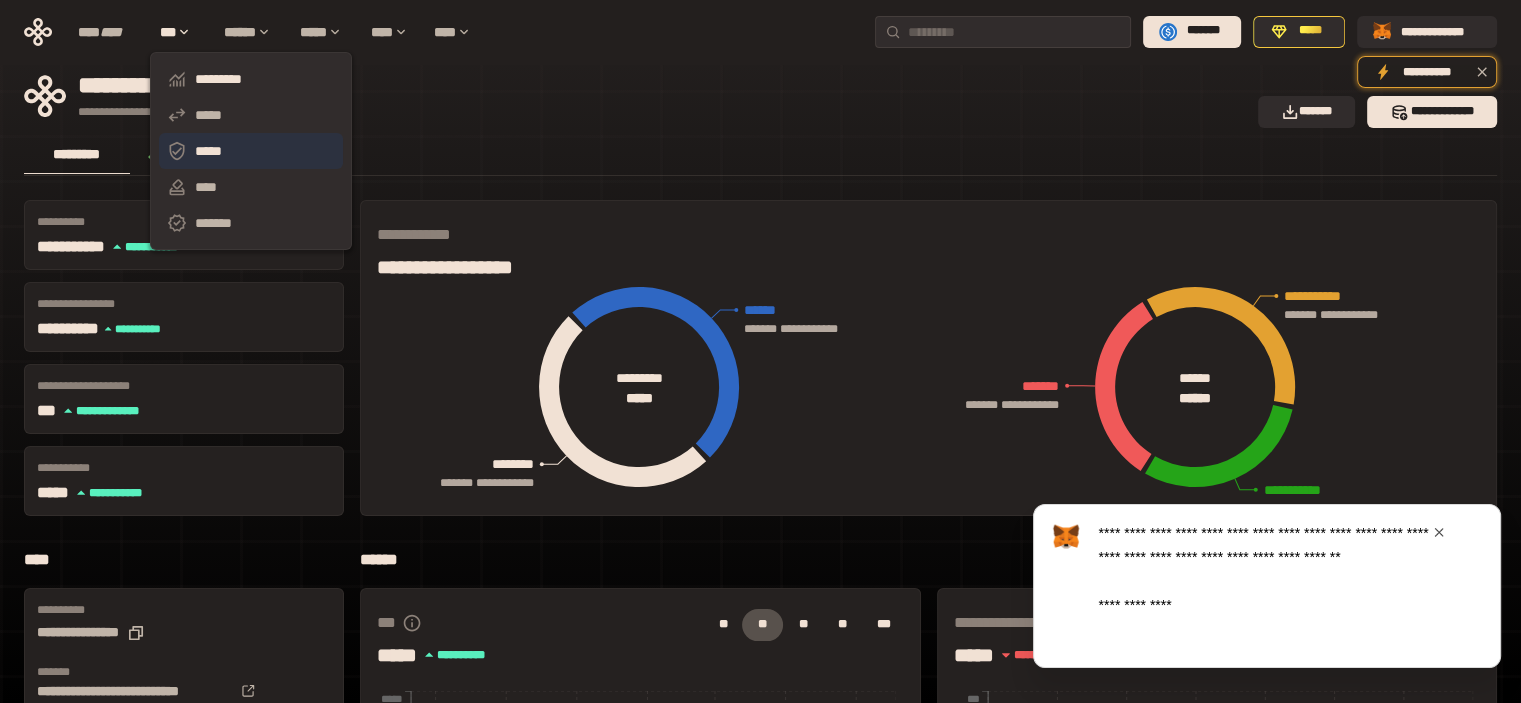 click on "*****" at bounding box center (251, 151) 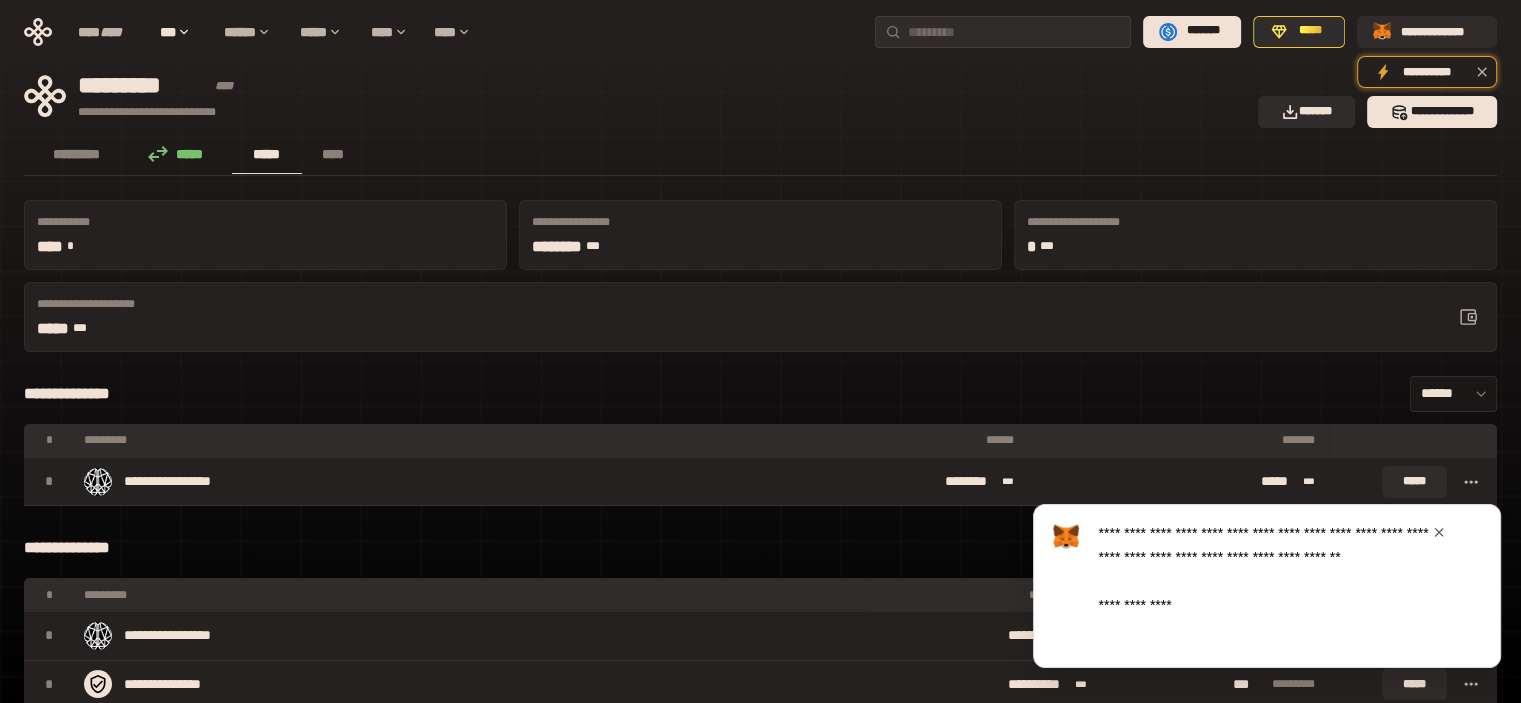 click at bounding box center [1439, 532] 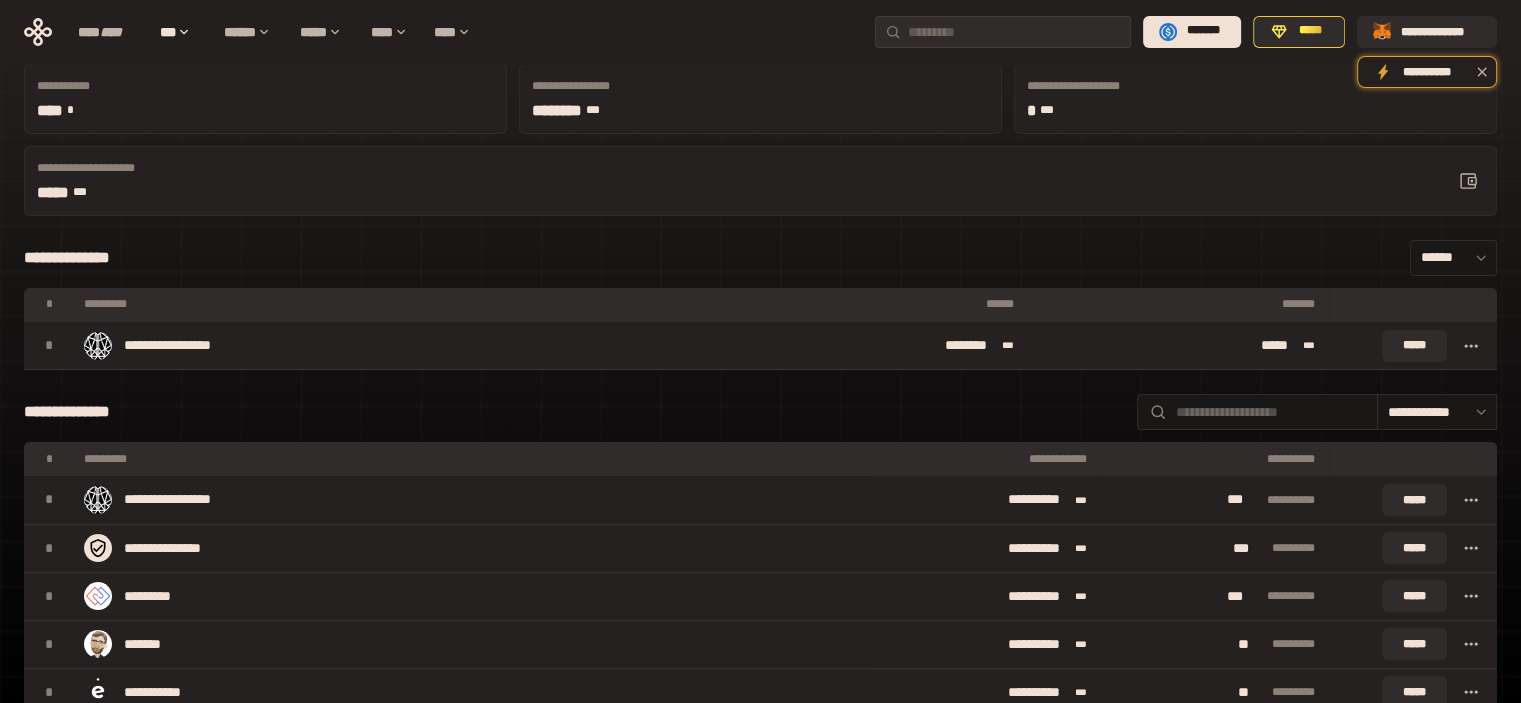 scroll, scrollTop: 0, scrollLeft: 0, axis: both 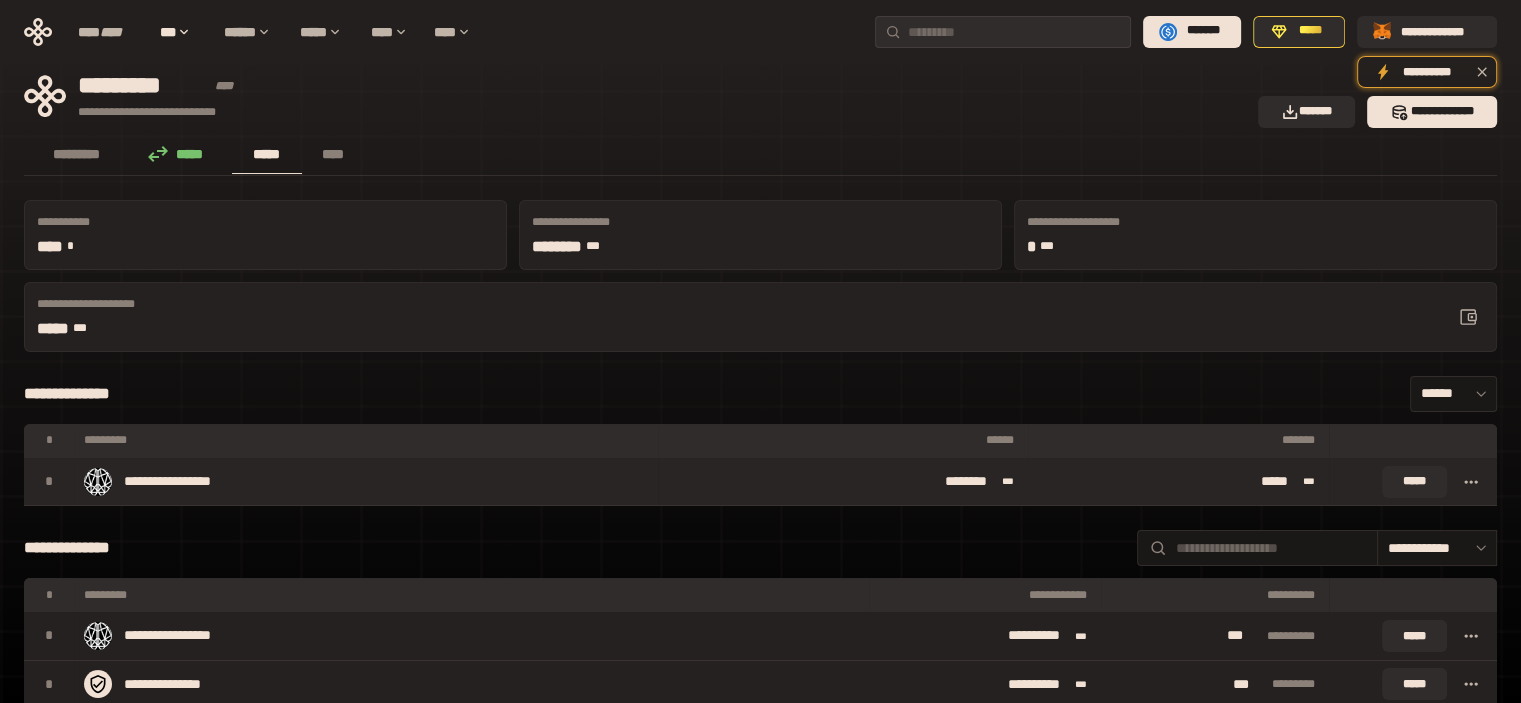 click 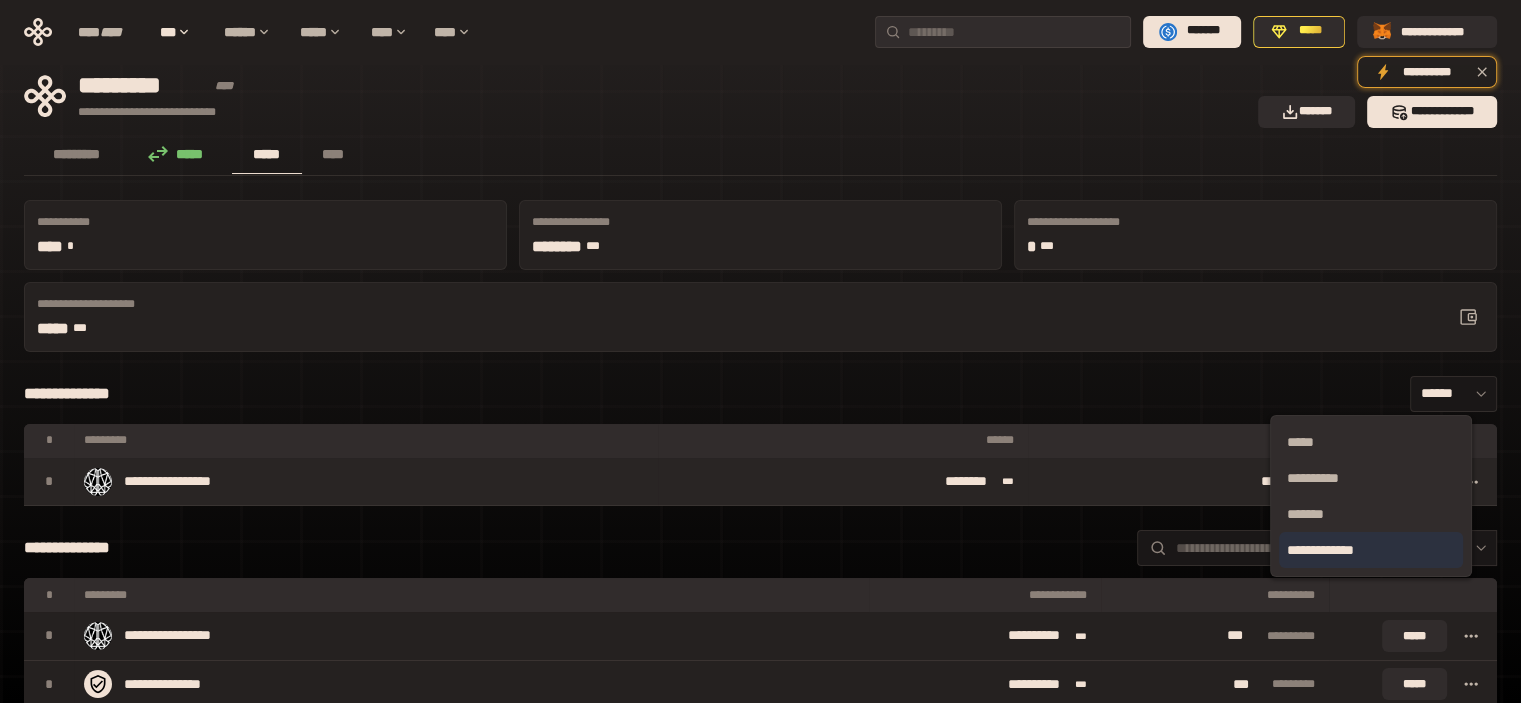 click on "**********" at bounding box center (1371, 550) 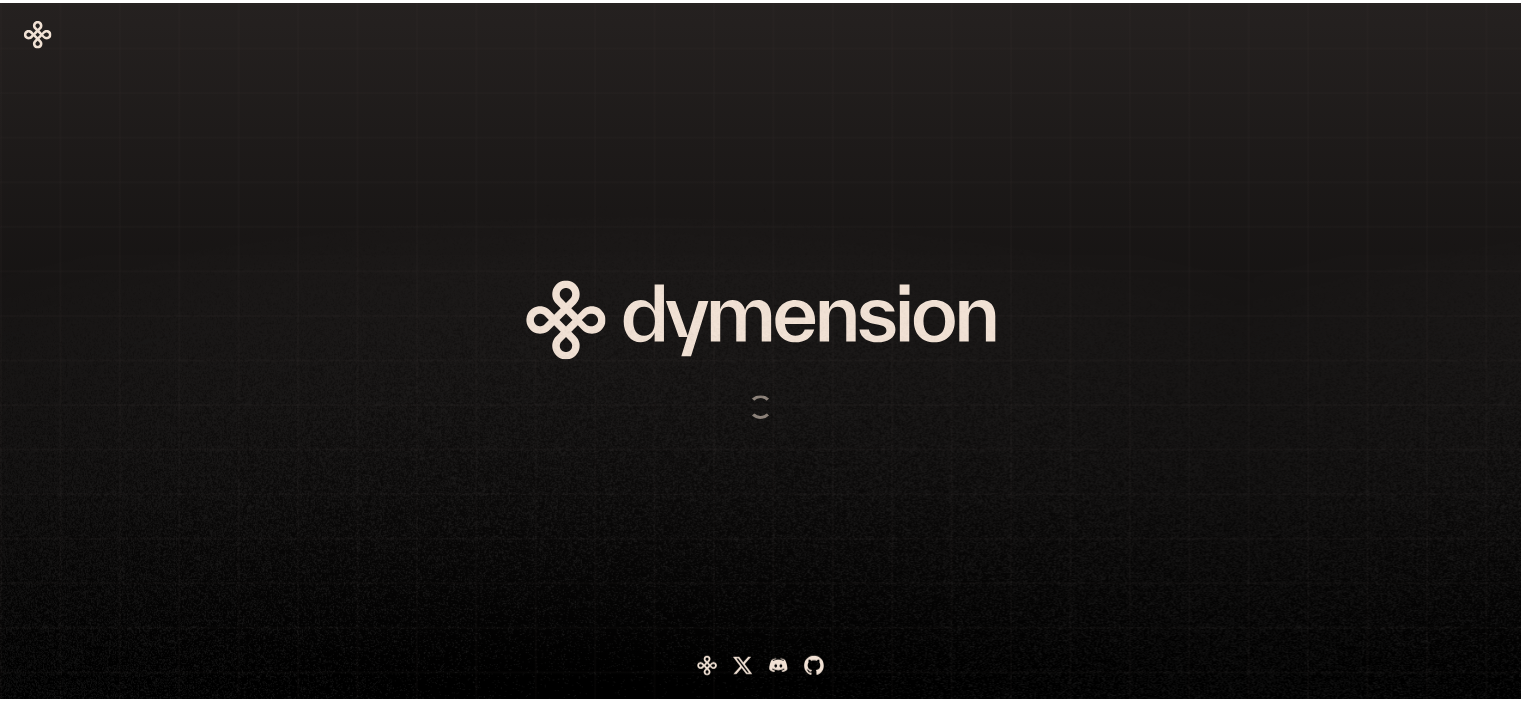 scroll, scrollTop: 0, scrollLeft: 0, axis: both 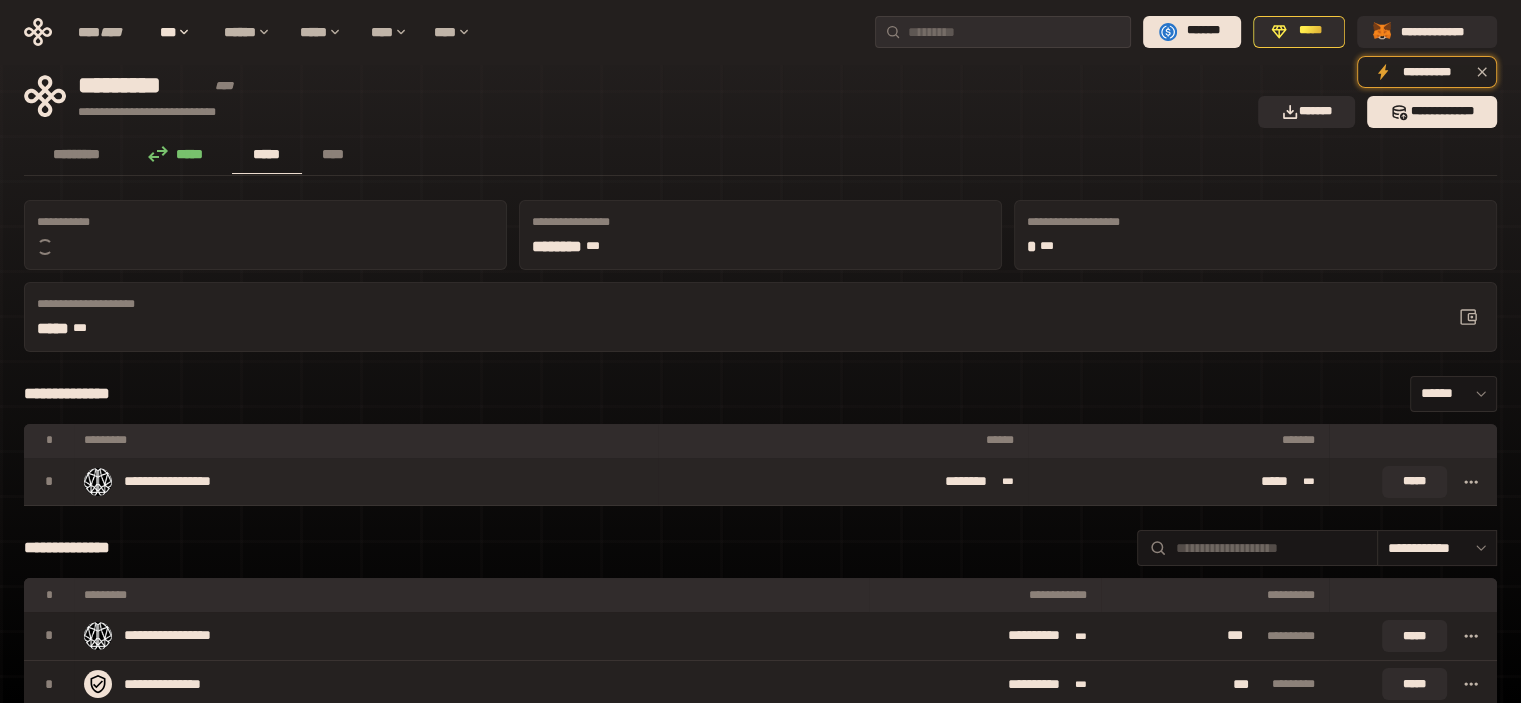click 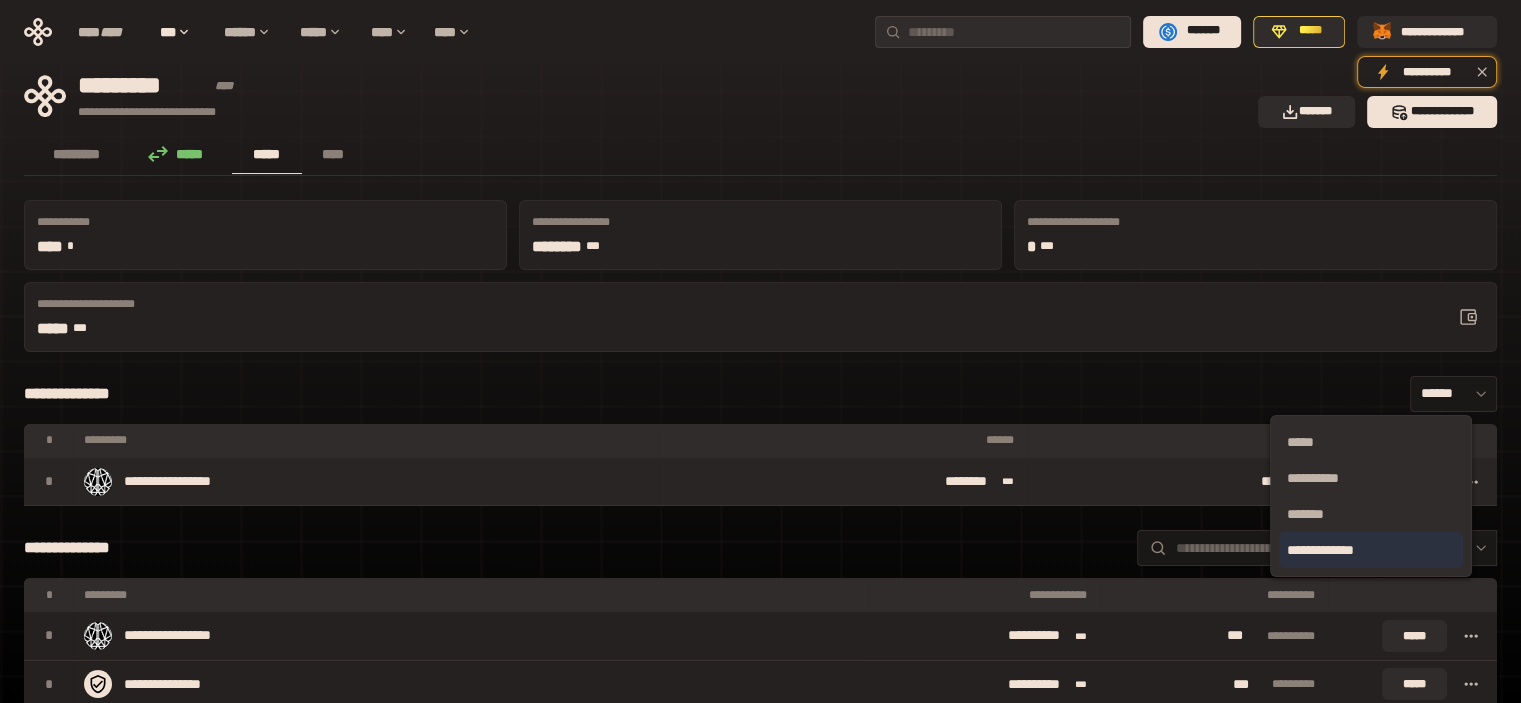 click on "**********" at bounding box center [1371, 550] 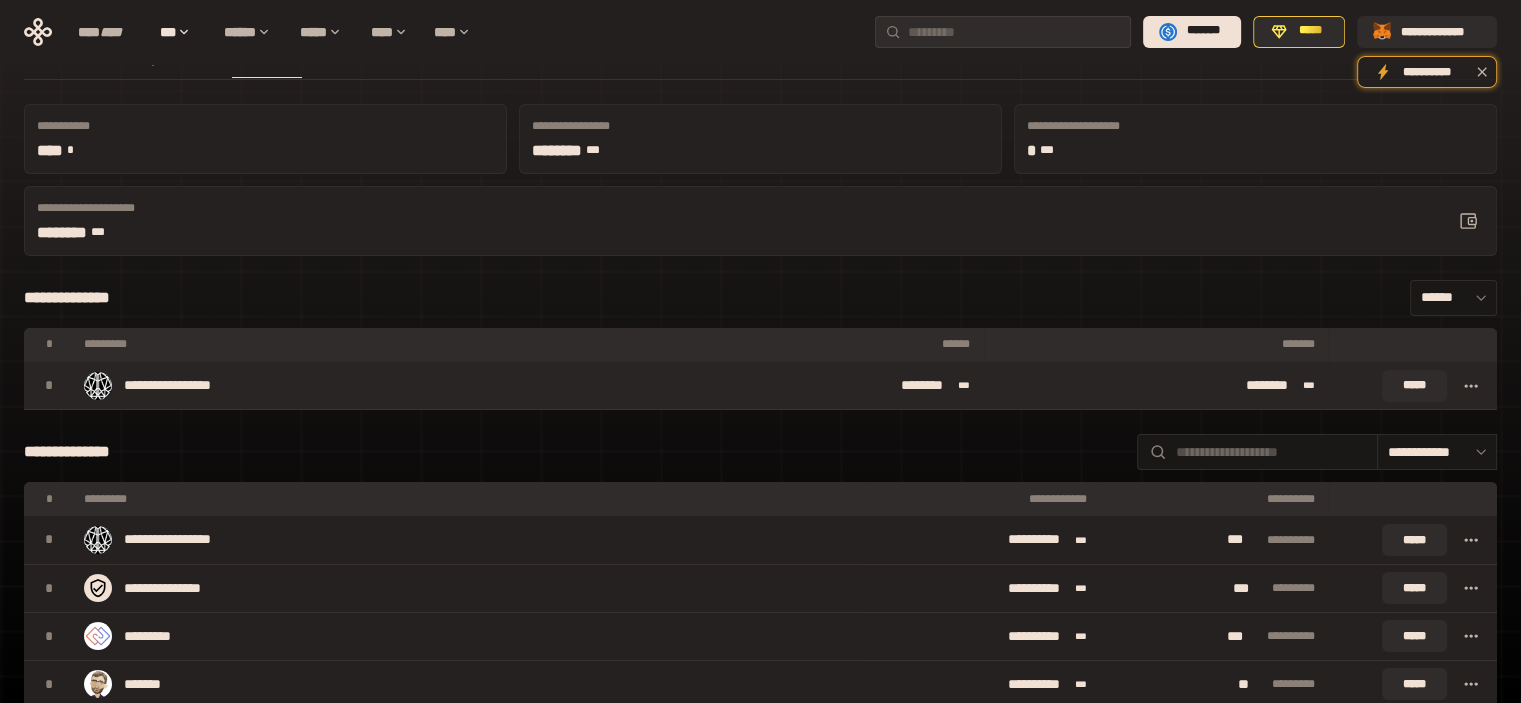 scroll, scrollTop: 92, scrollLeft: 0, axis: vertical 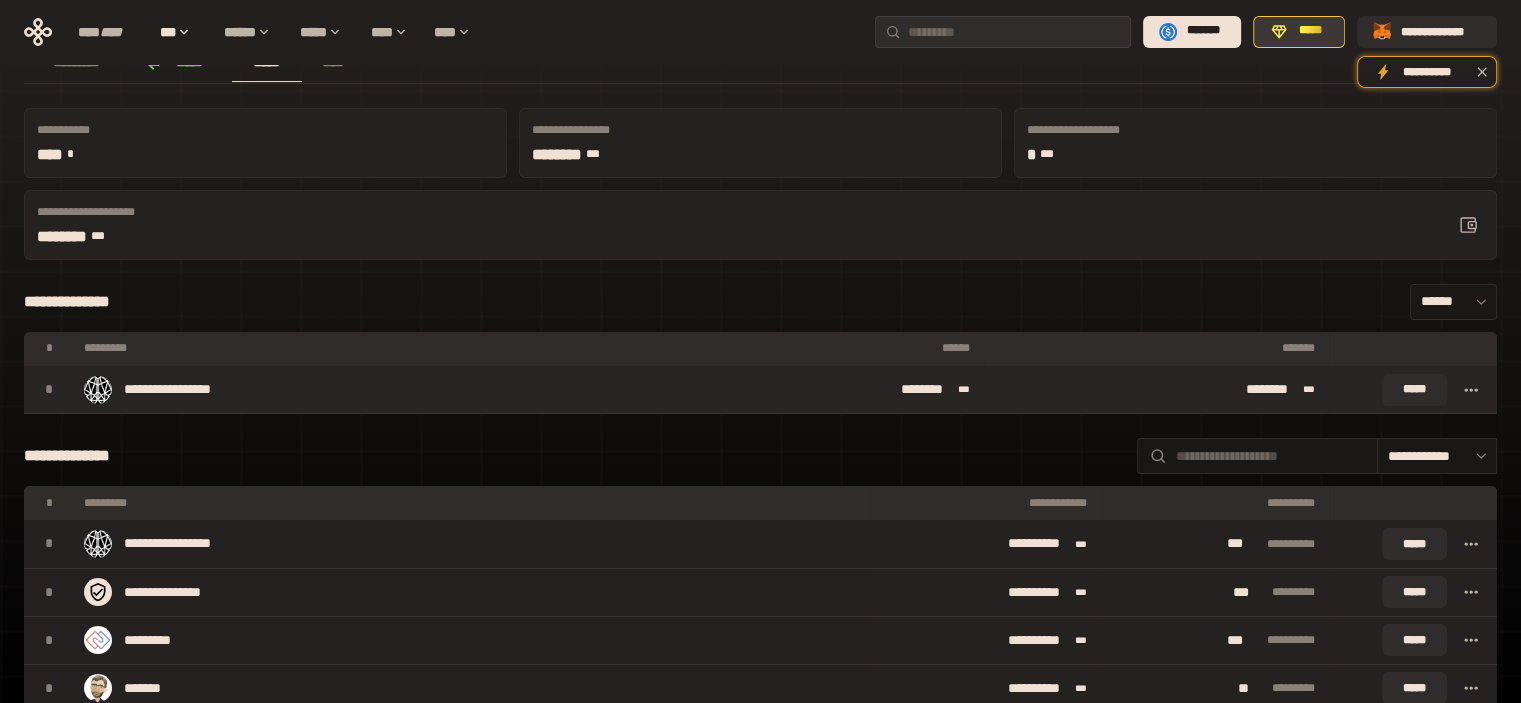 click on "*****" at bounding box center (1298, 32) 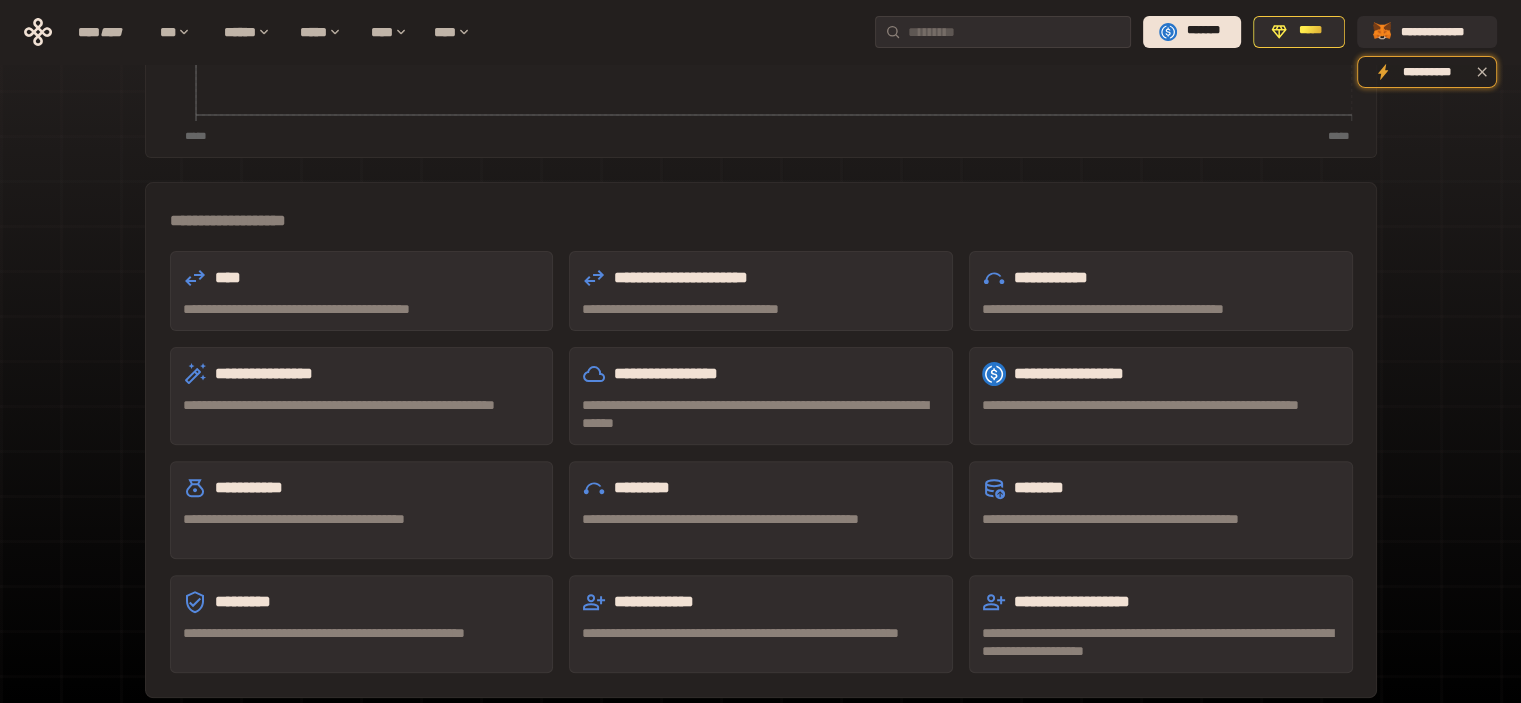 scroll, scrollTop: 556, scrollLeft: 0, axis: vertical 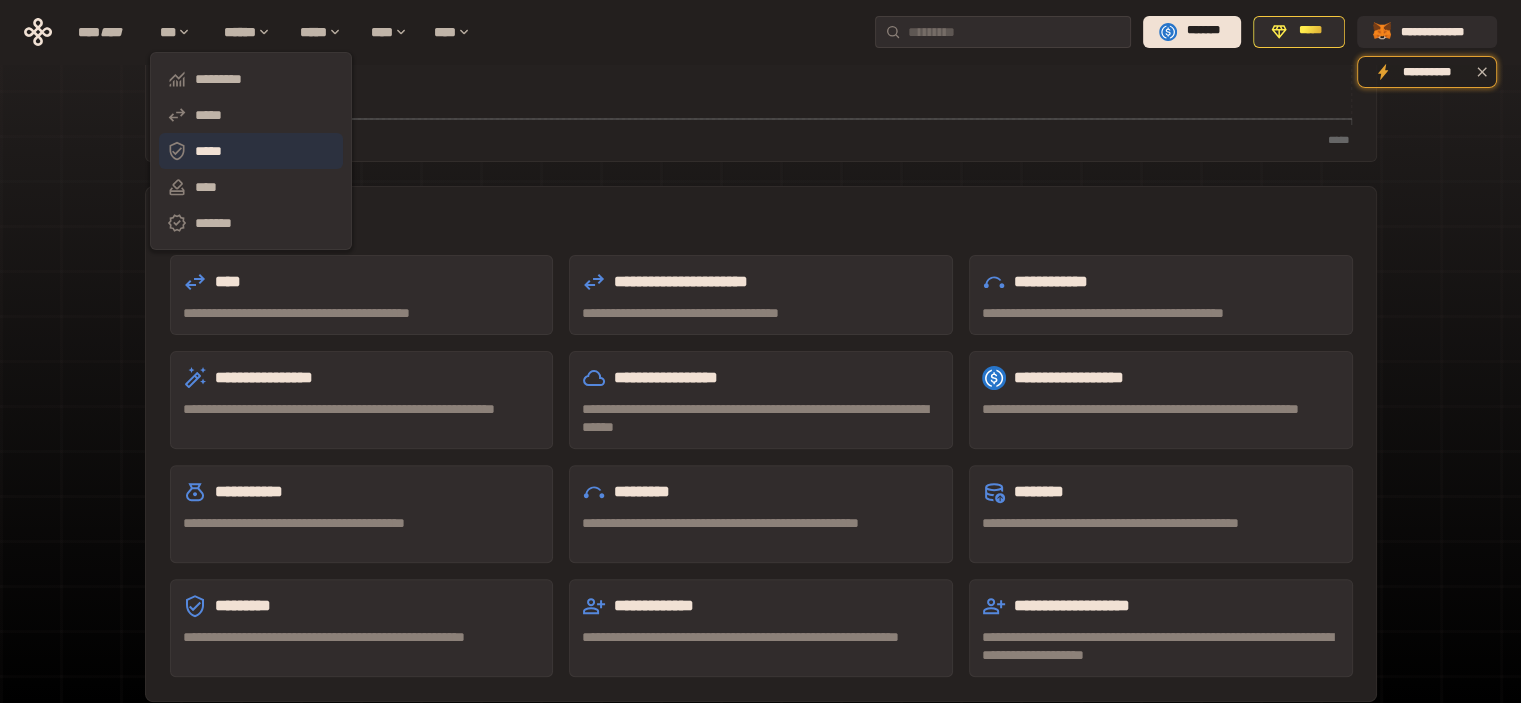 click on "*****" at bounding box center [251, 151] 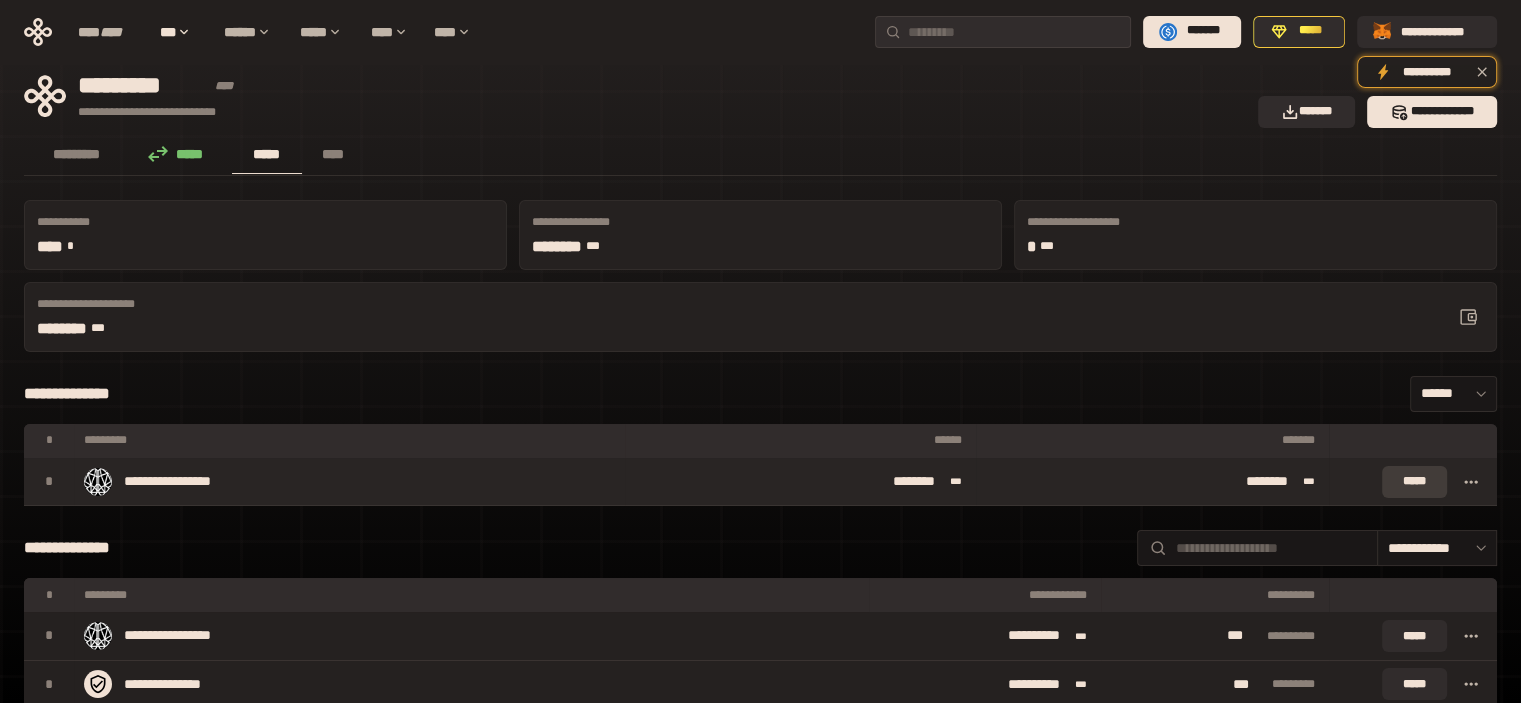click on "*****" at bounding box center (1414, 482) 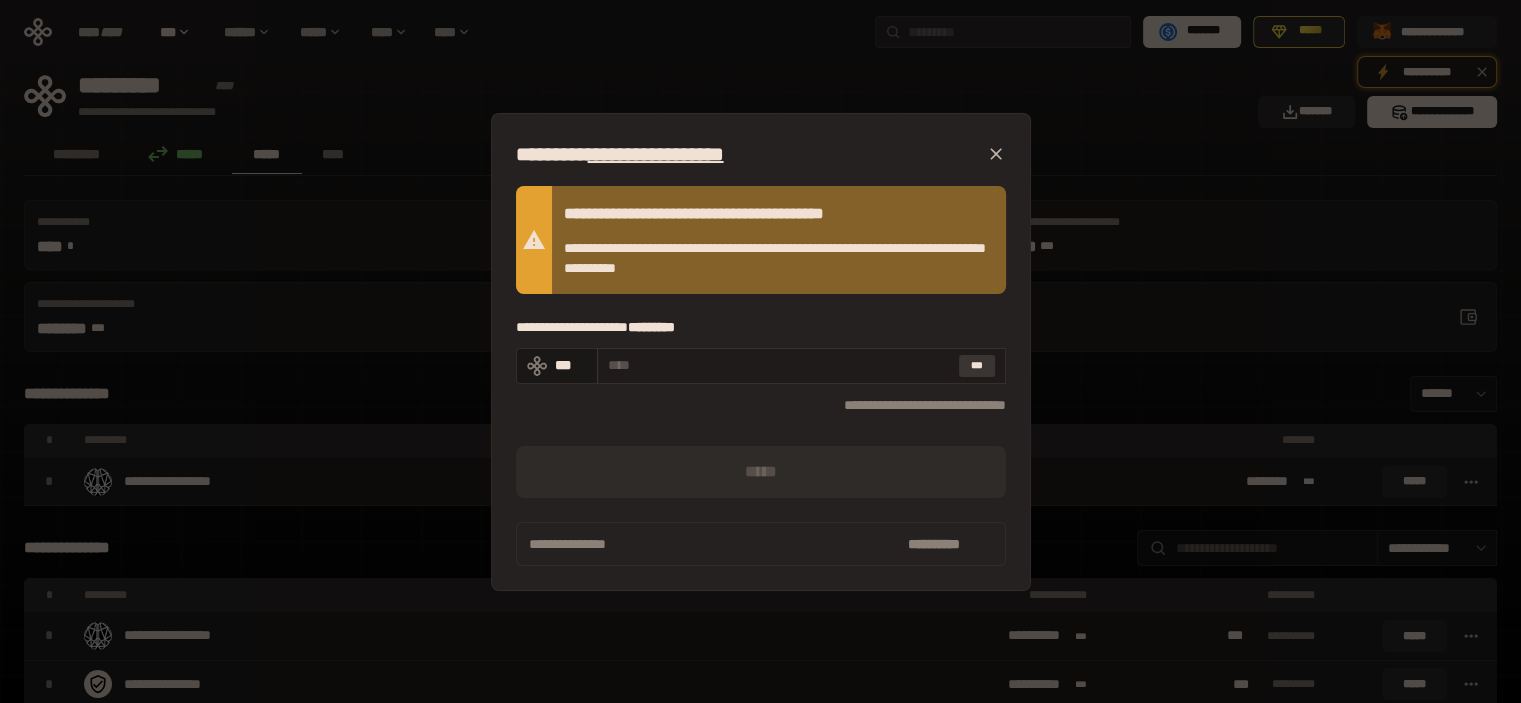 click on "***" at bounding box center [977, 366] 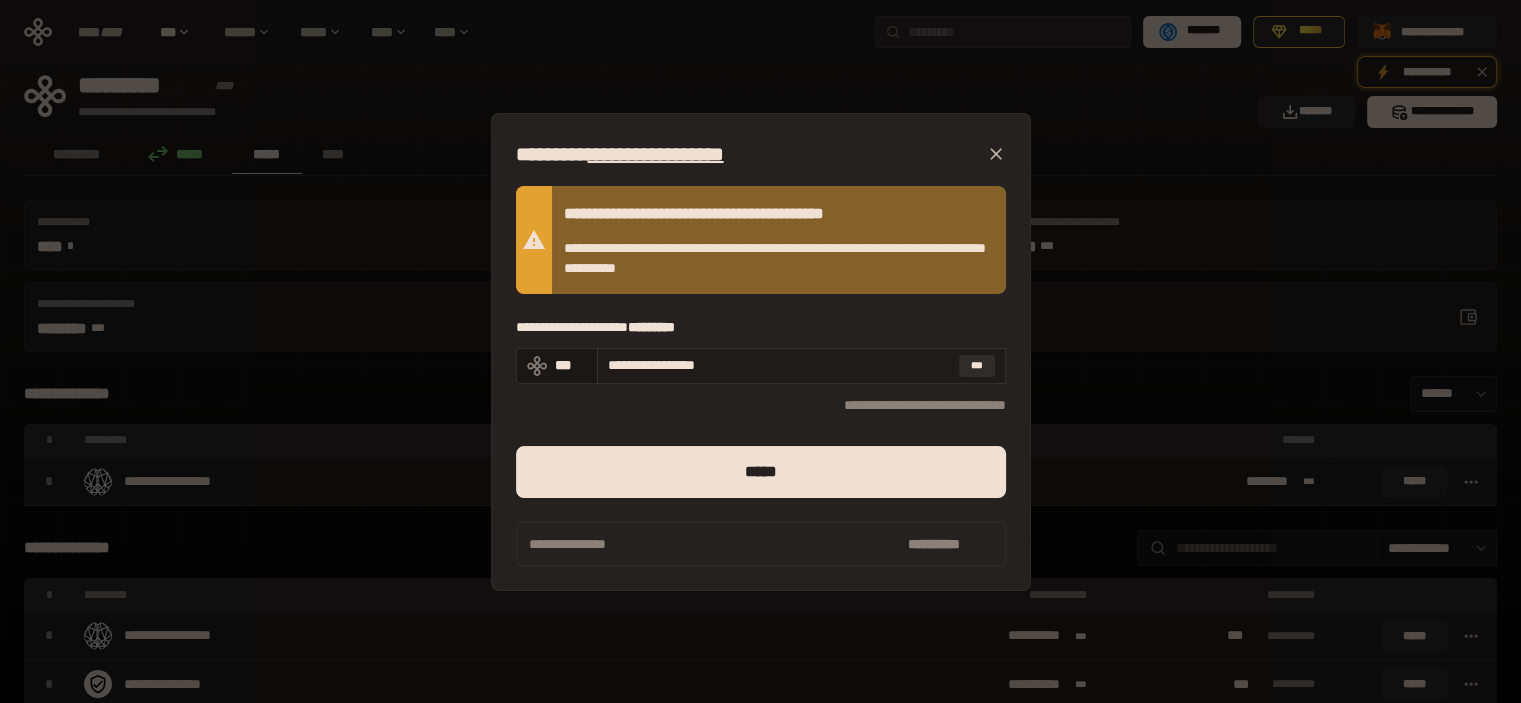 drag, startPoint x: 753, startPoint y: 366, endPoint x: 618, endPoint y: 370, distance: 135.05925 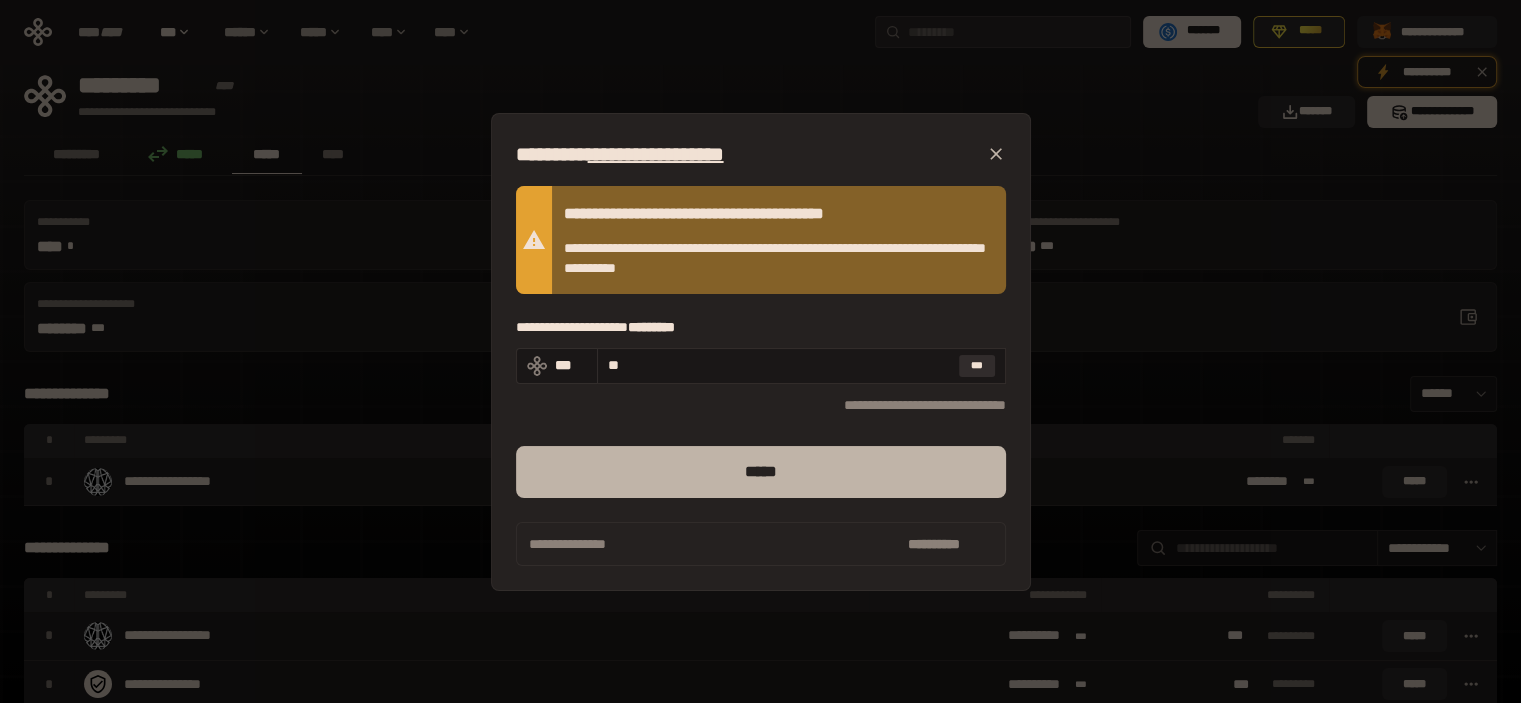 type on "**" 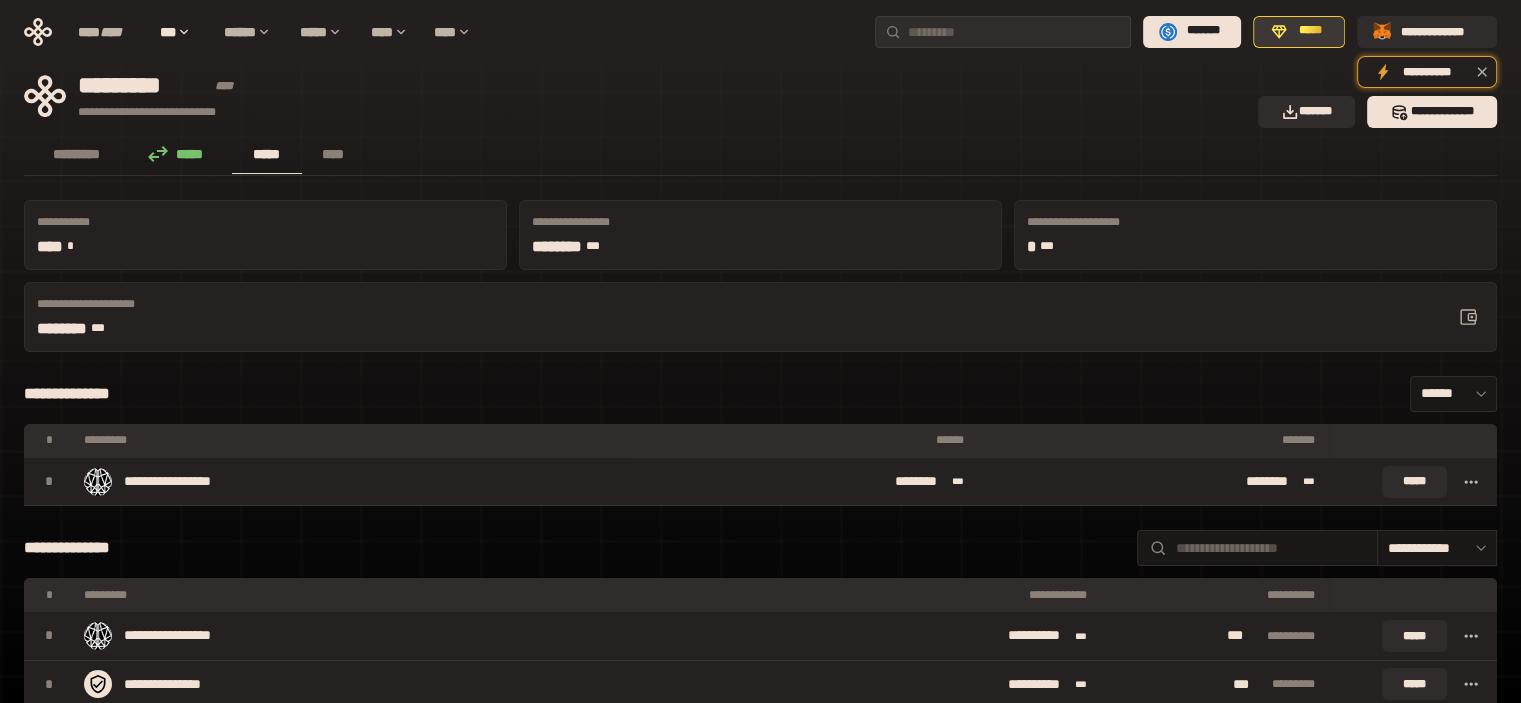 click 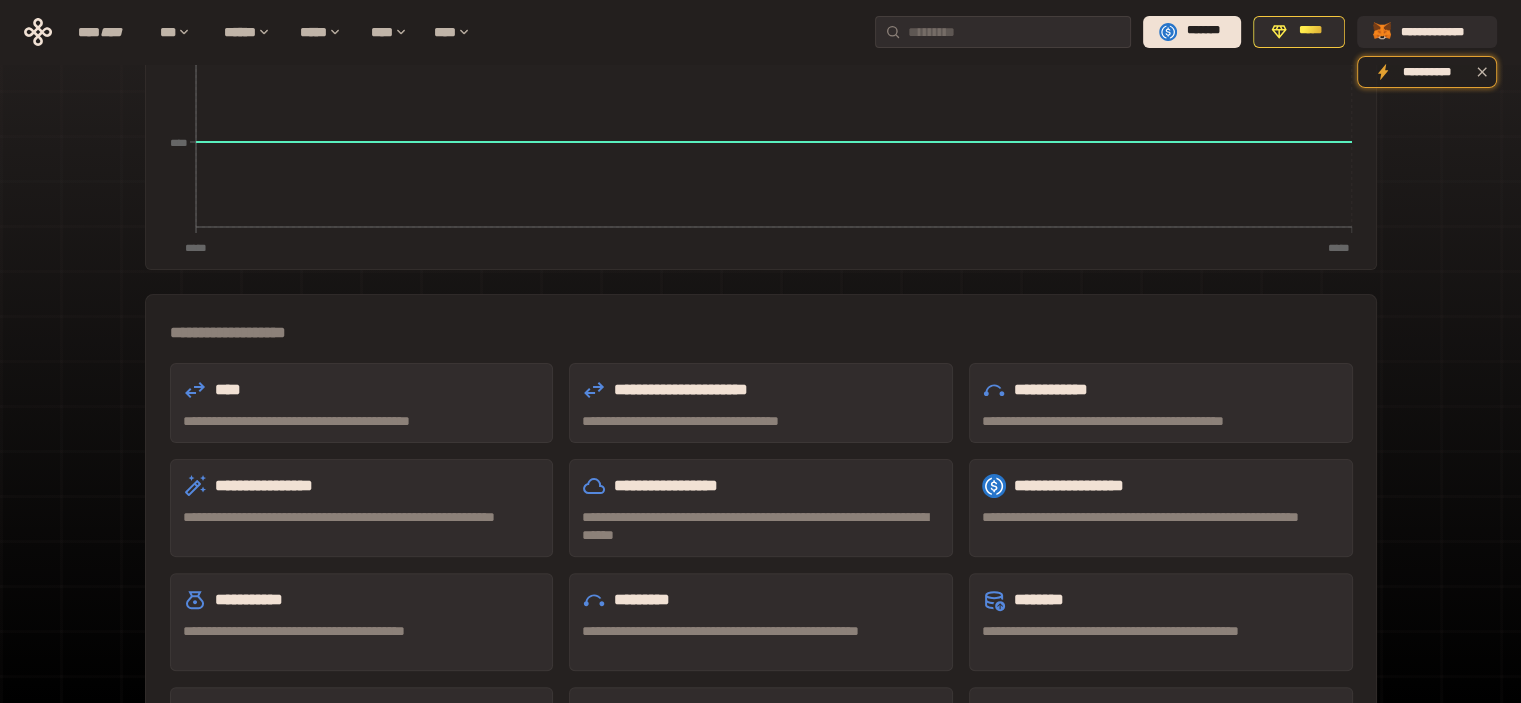 scroll, scrollTop: 0, scrollLeft: 0, axis: both 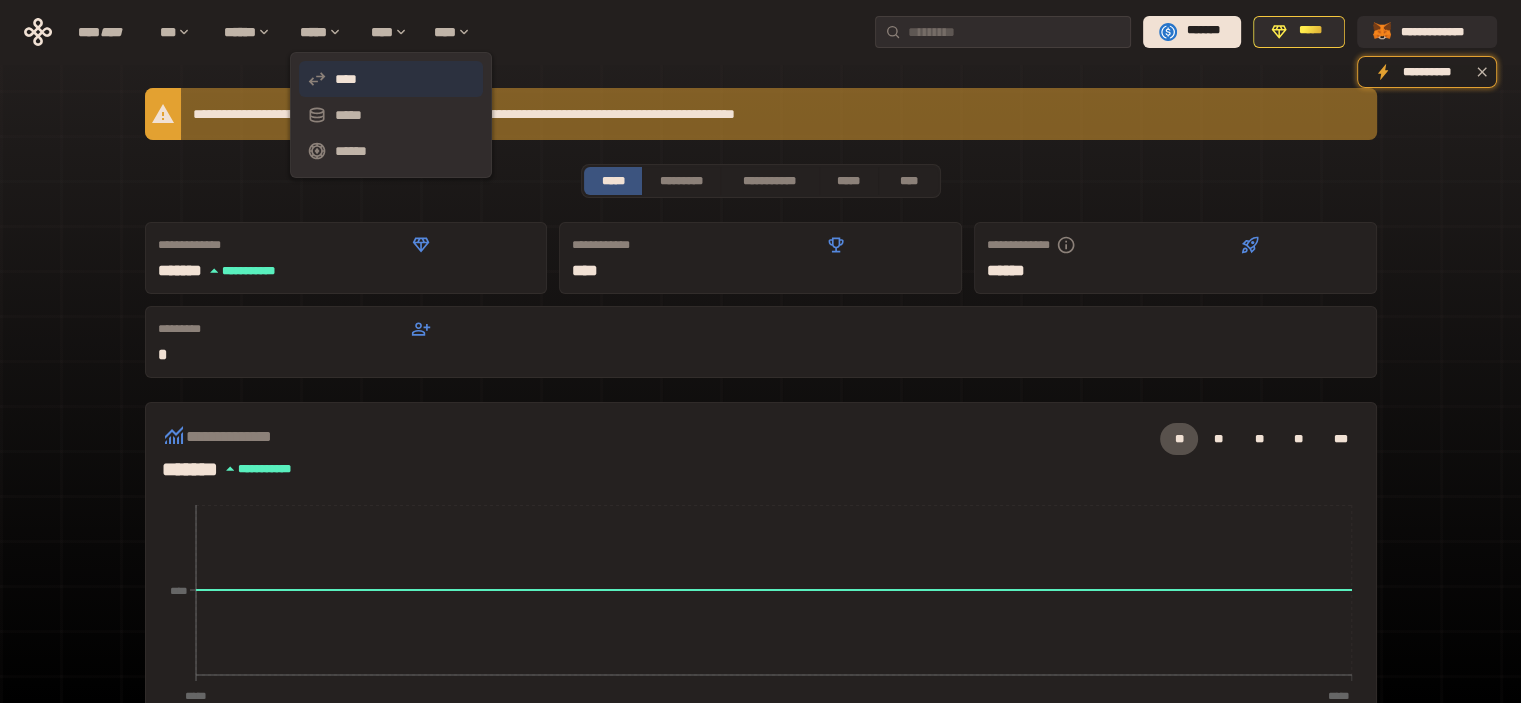 click on "****" at bounding box center [391, 79] 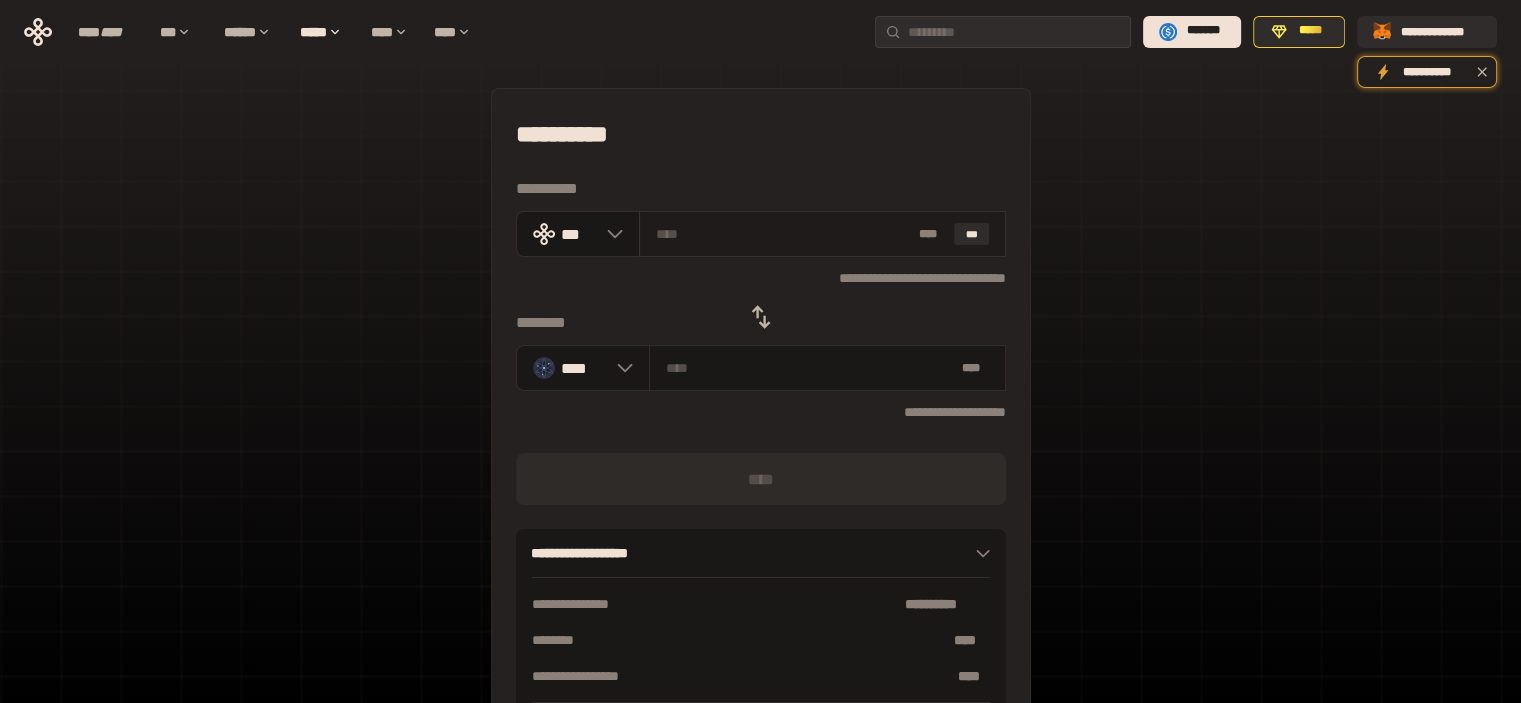 click on "* ** ***" at bounding box center [822, 234] 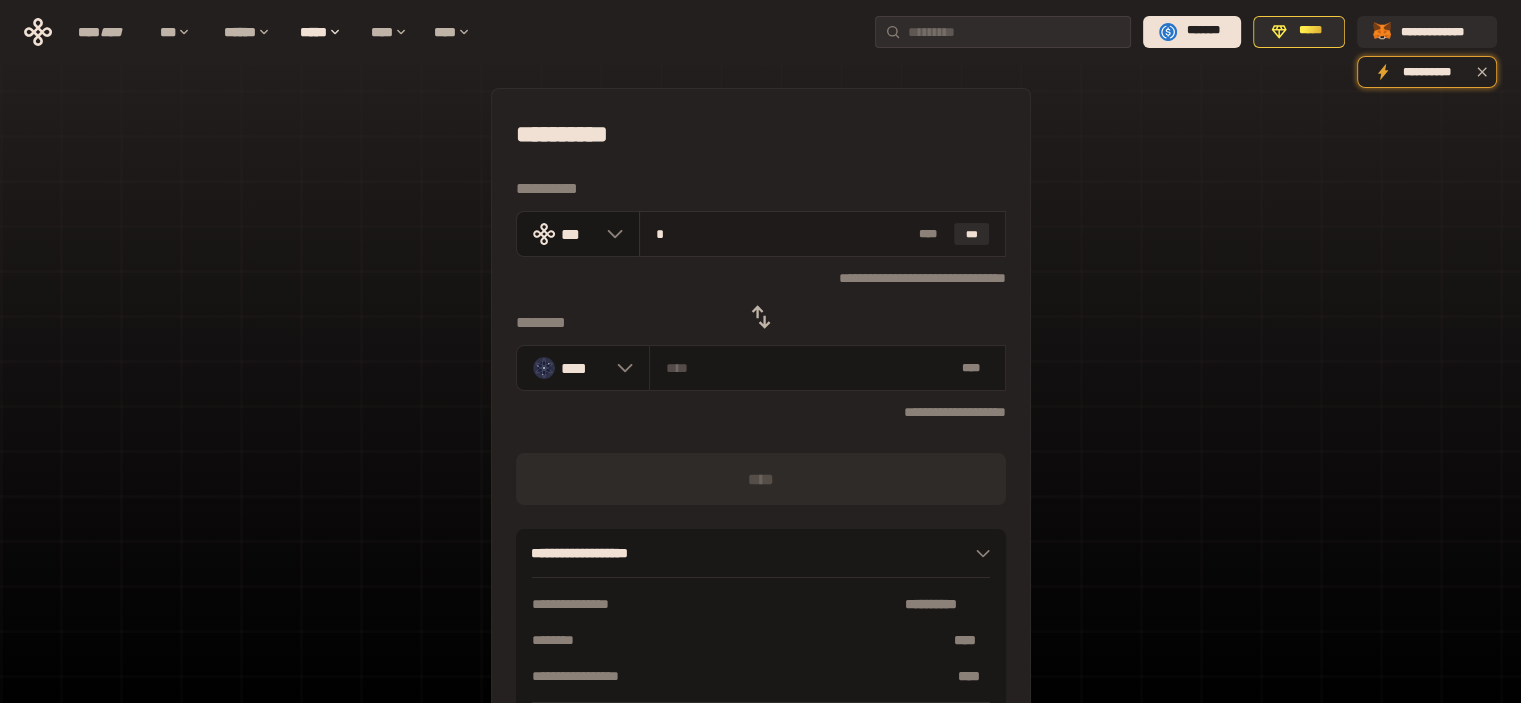 type on "********" 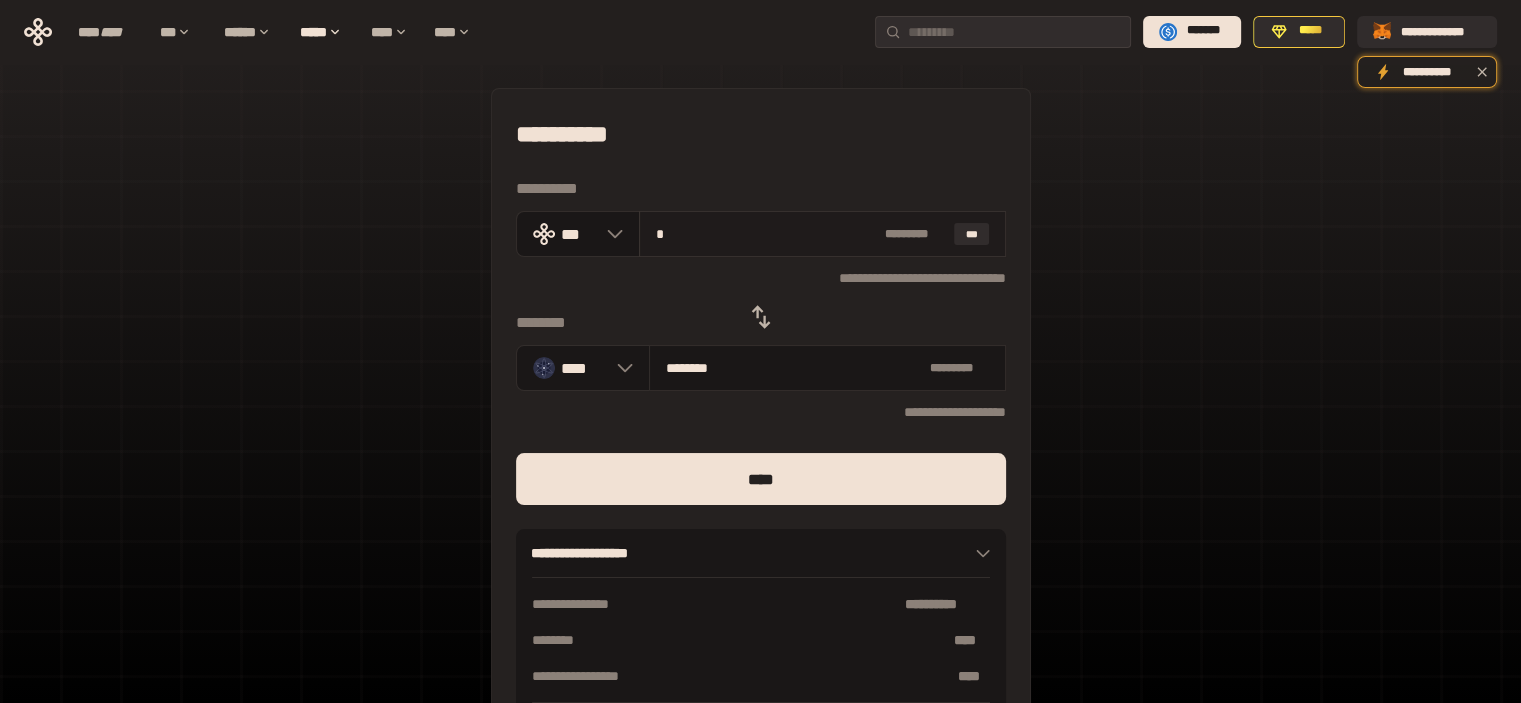 type 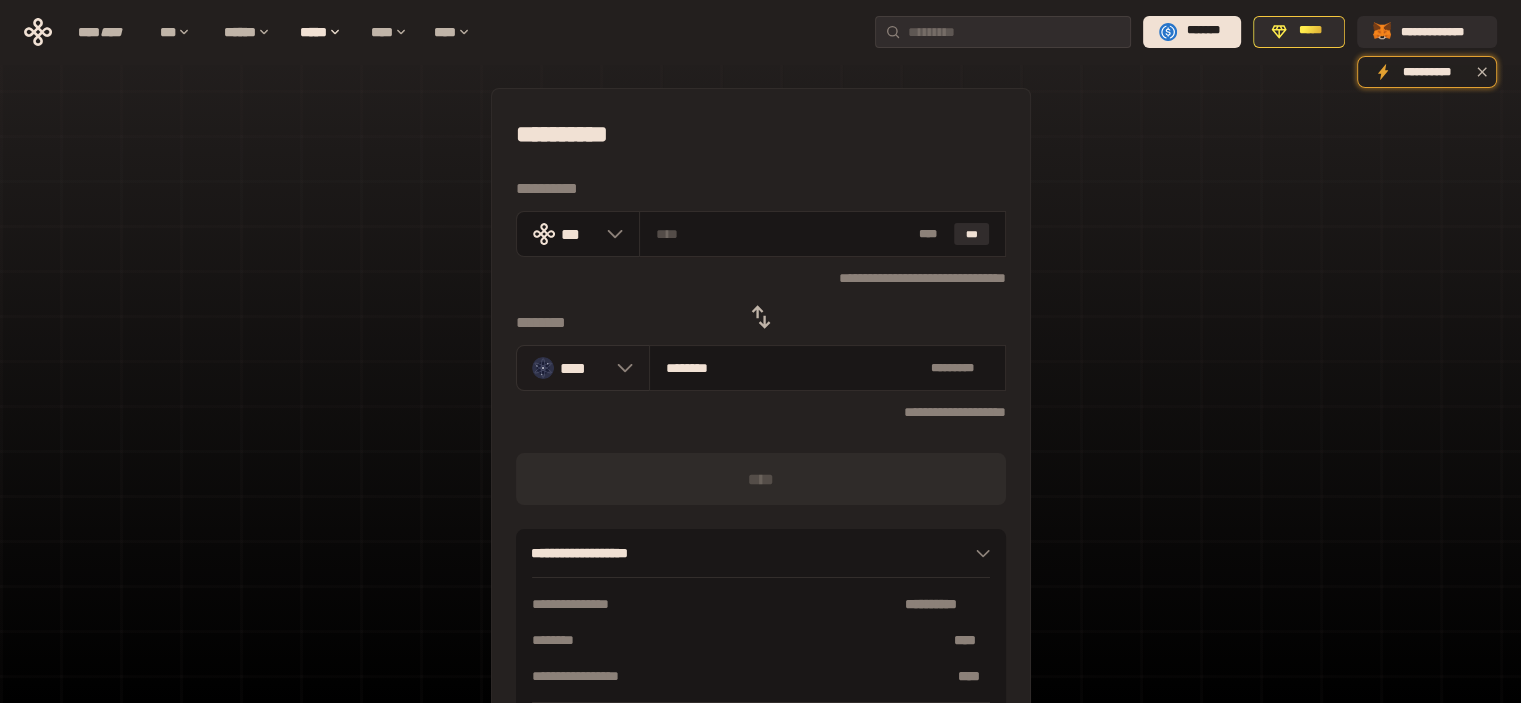 click 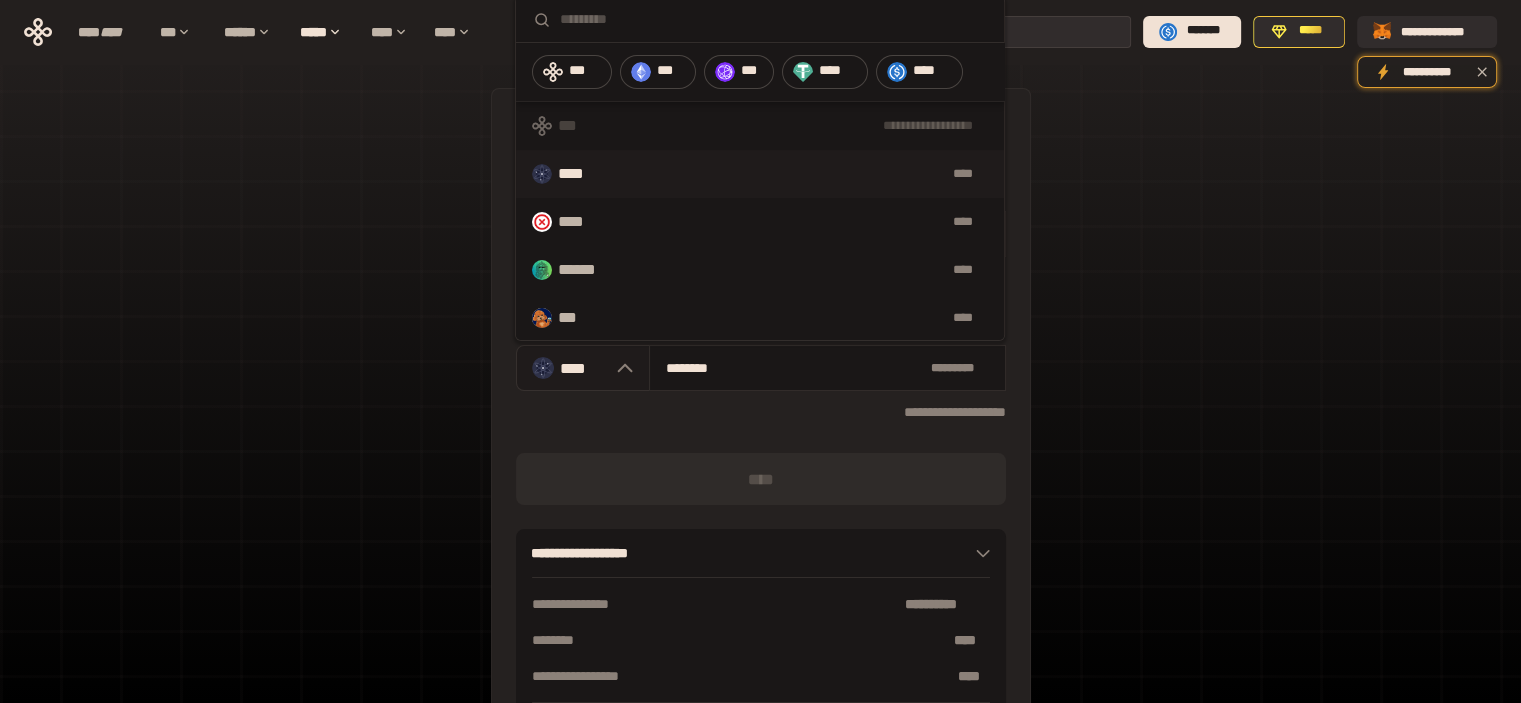 click 